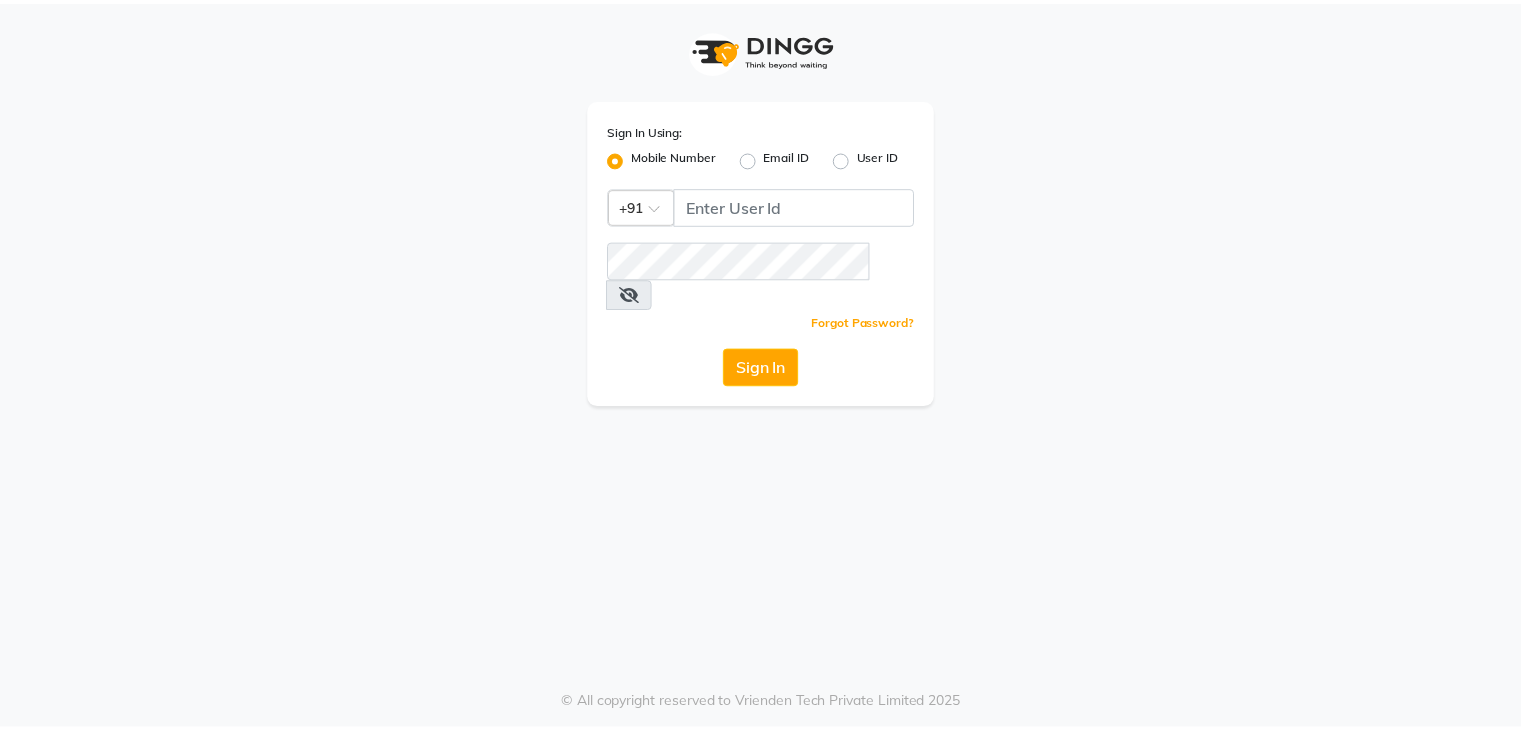 scroll, scrollTop: 0, scrollLeft: 0, axis: both 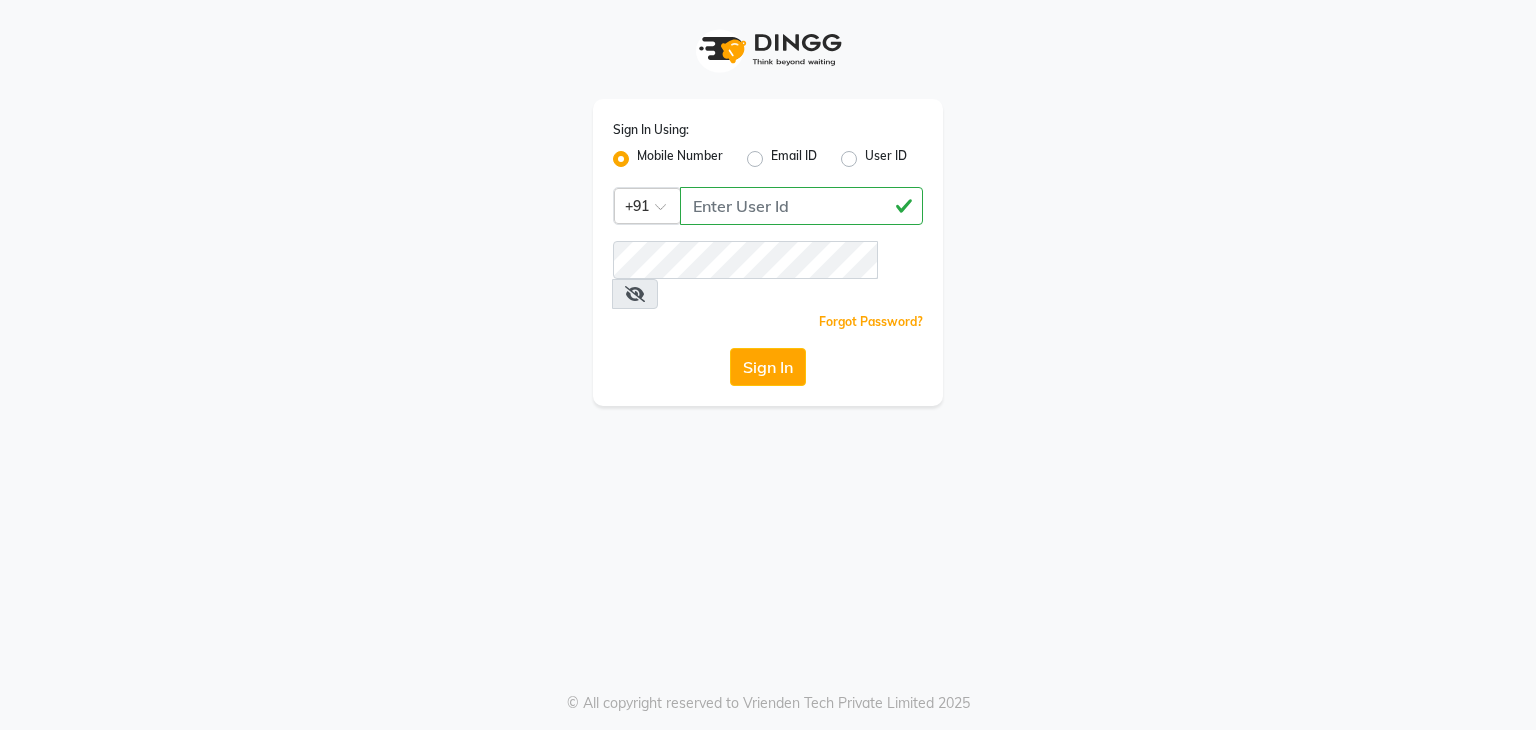 type on "[PHONE]" 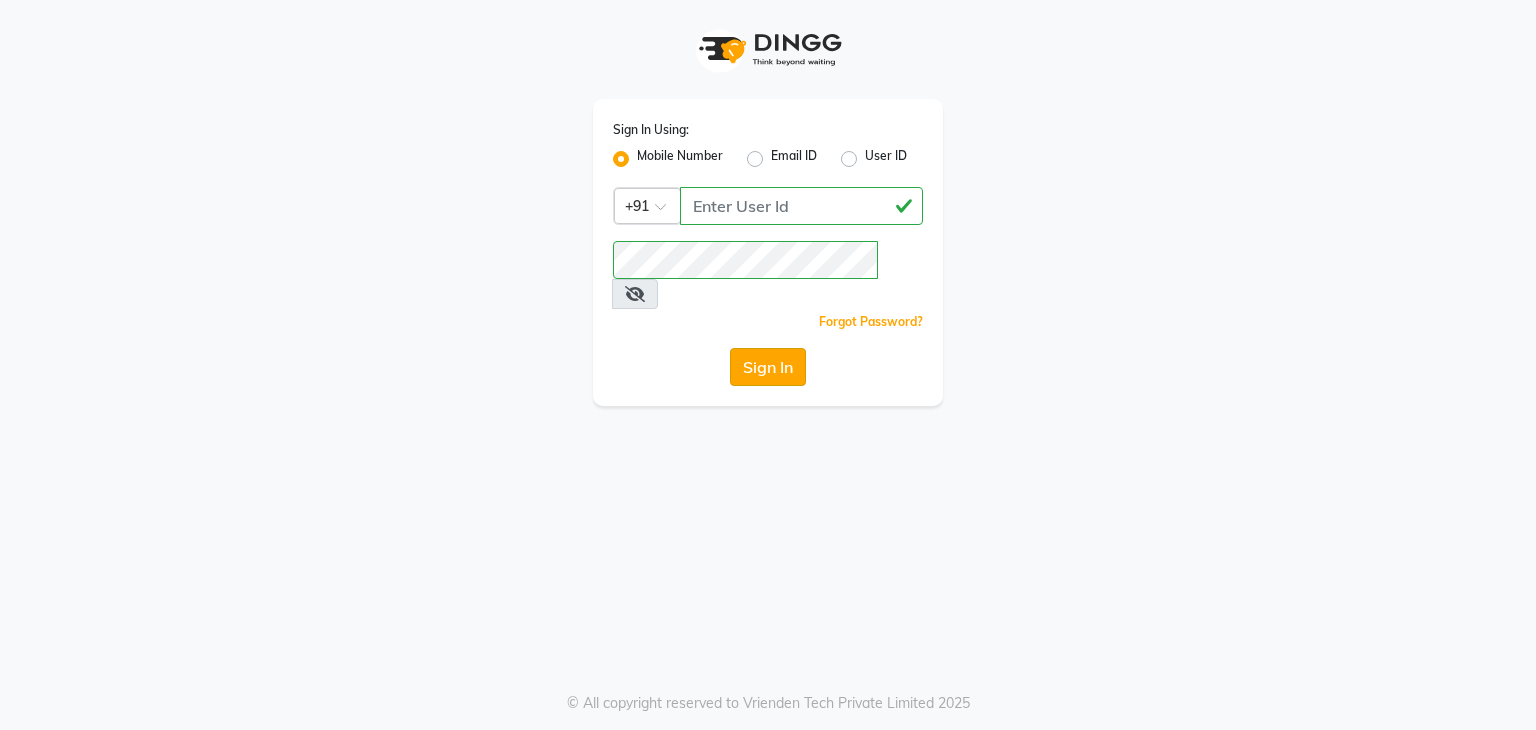 click on "Sign In" 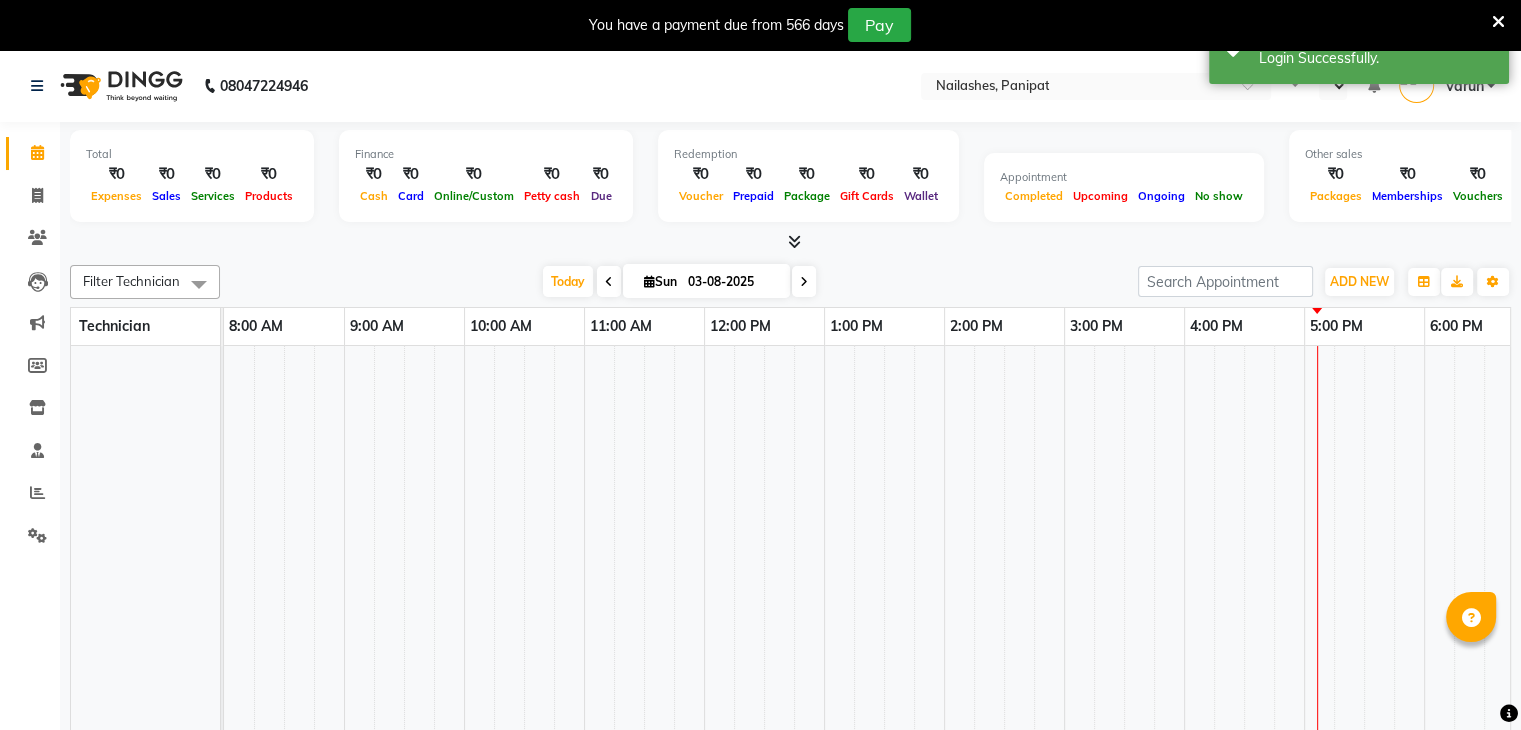 select on "en" 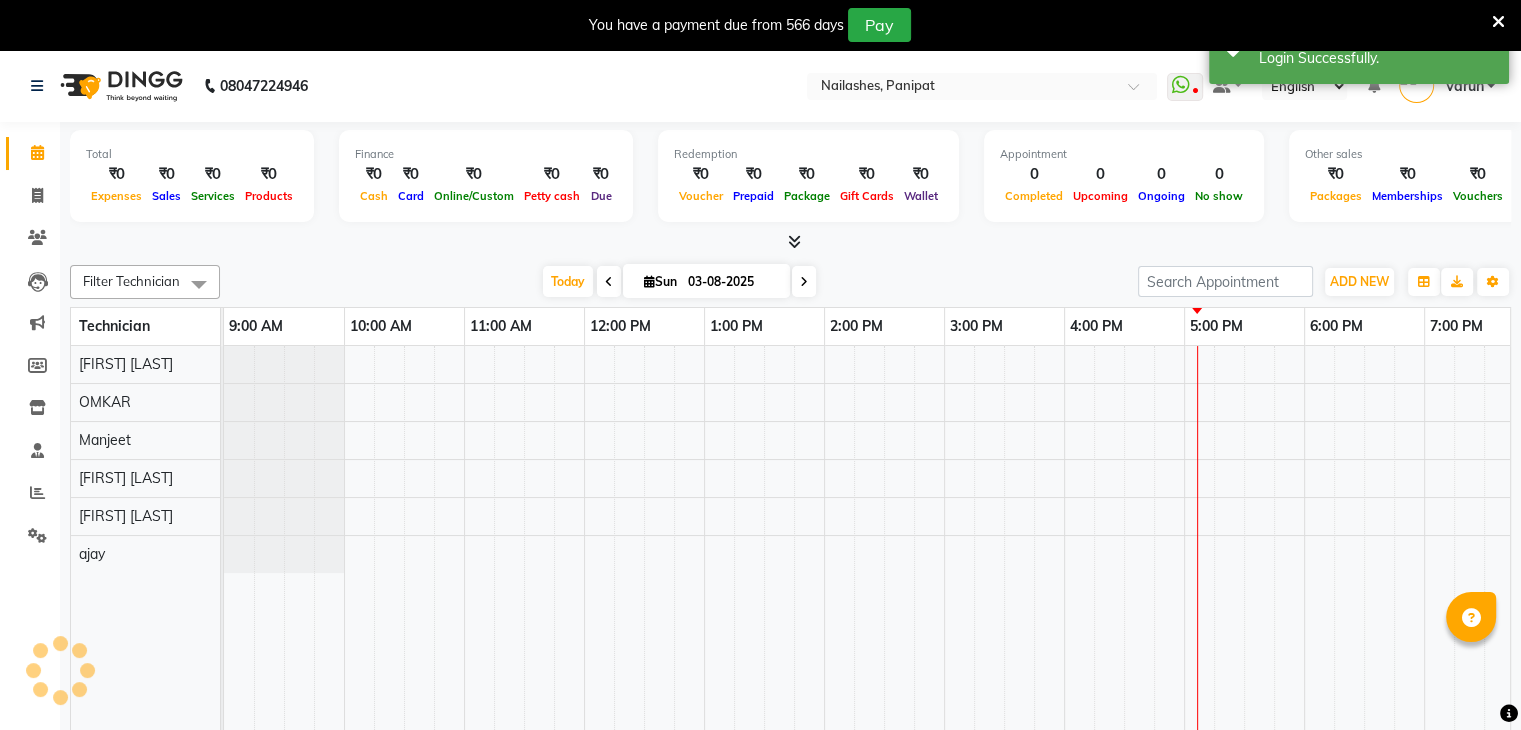 scroll, scrollTop: 0, scrollLeft: 0, axis: both 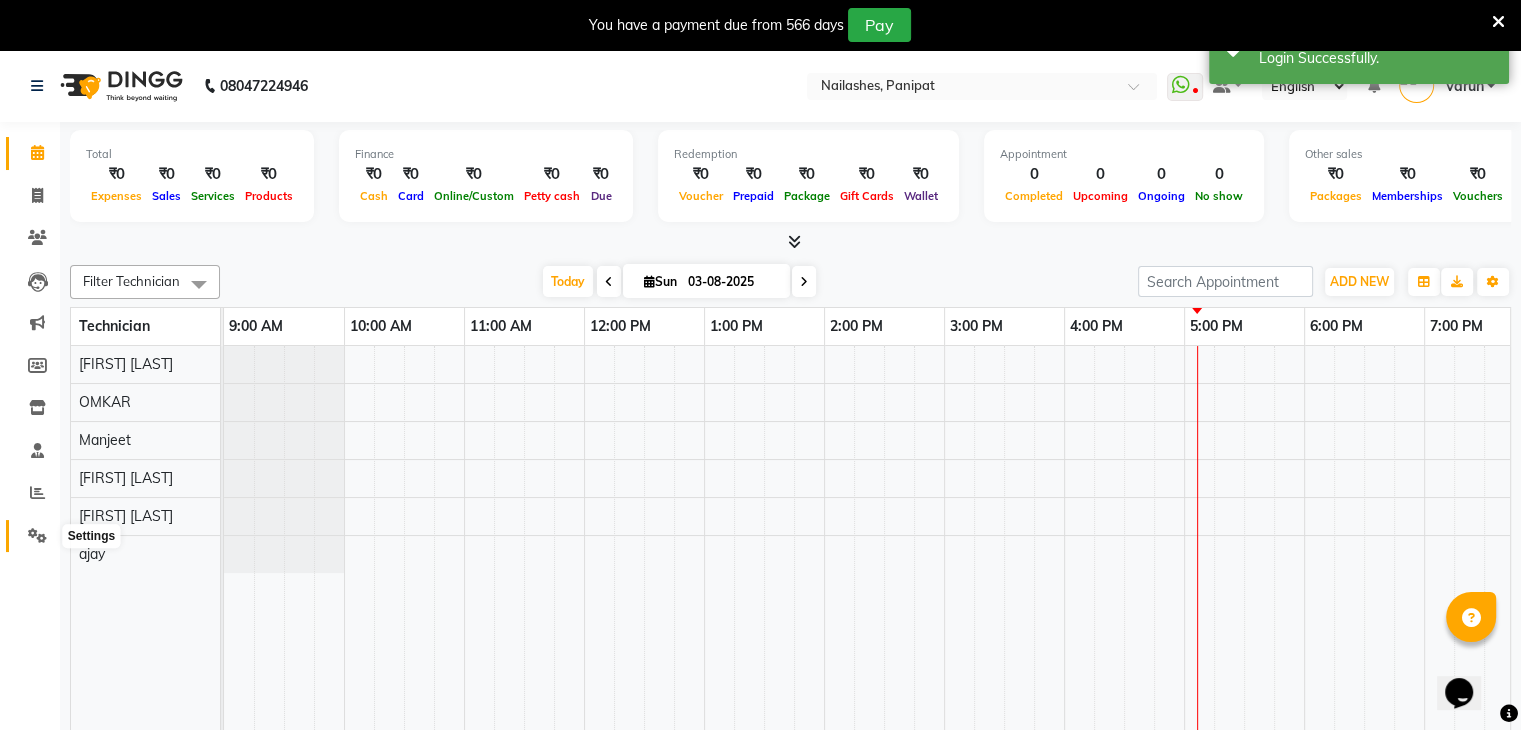 click 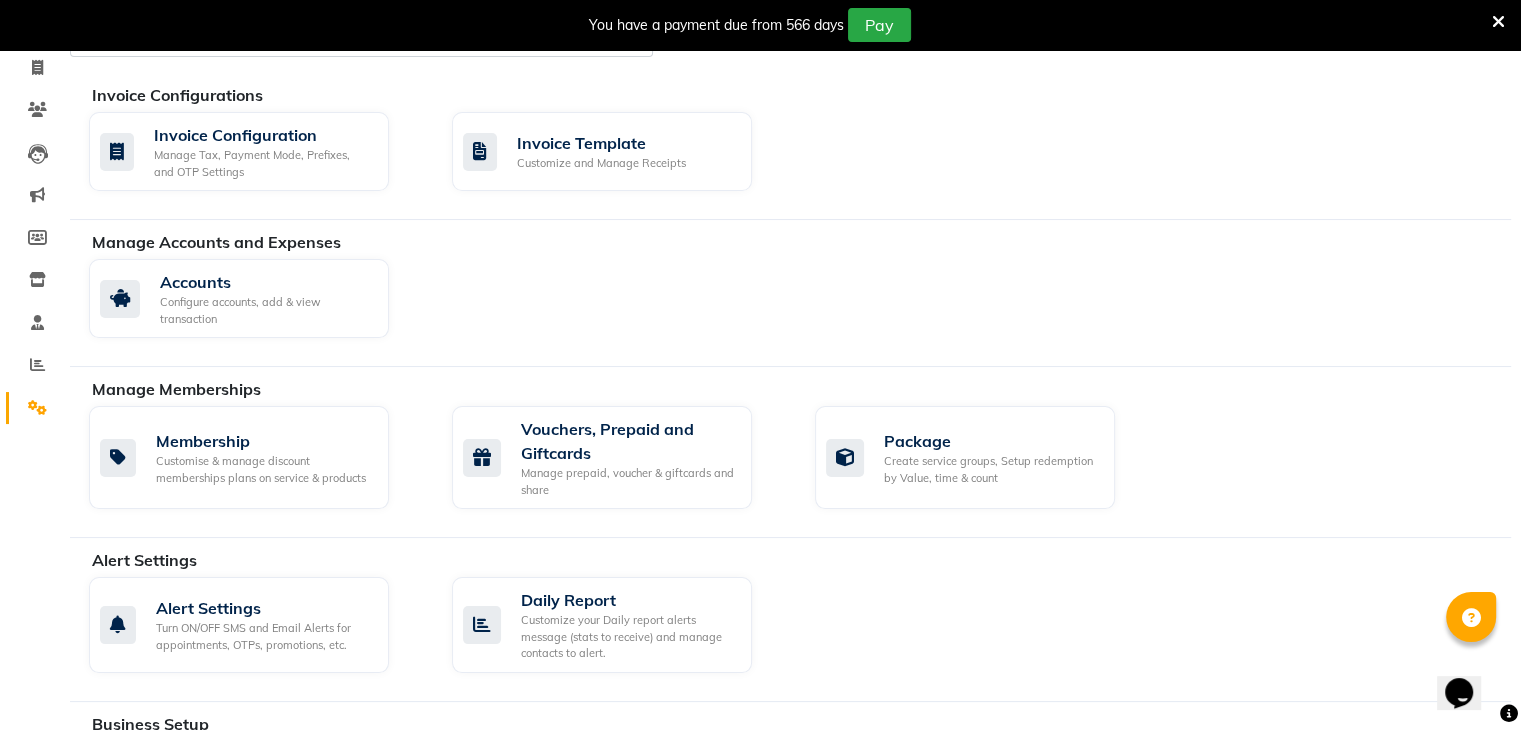 scroll, scrollTop: 0, scrollLeft: 0, axis: both 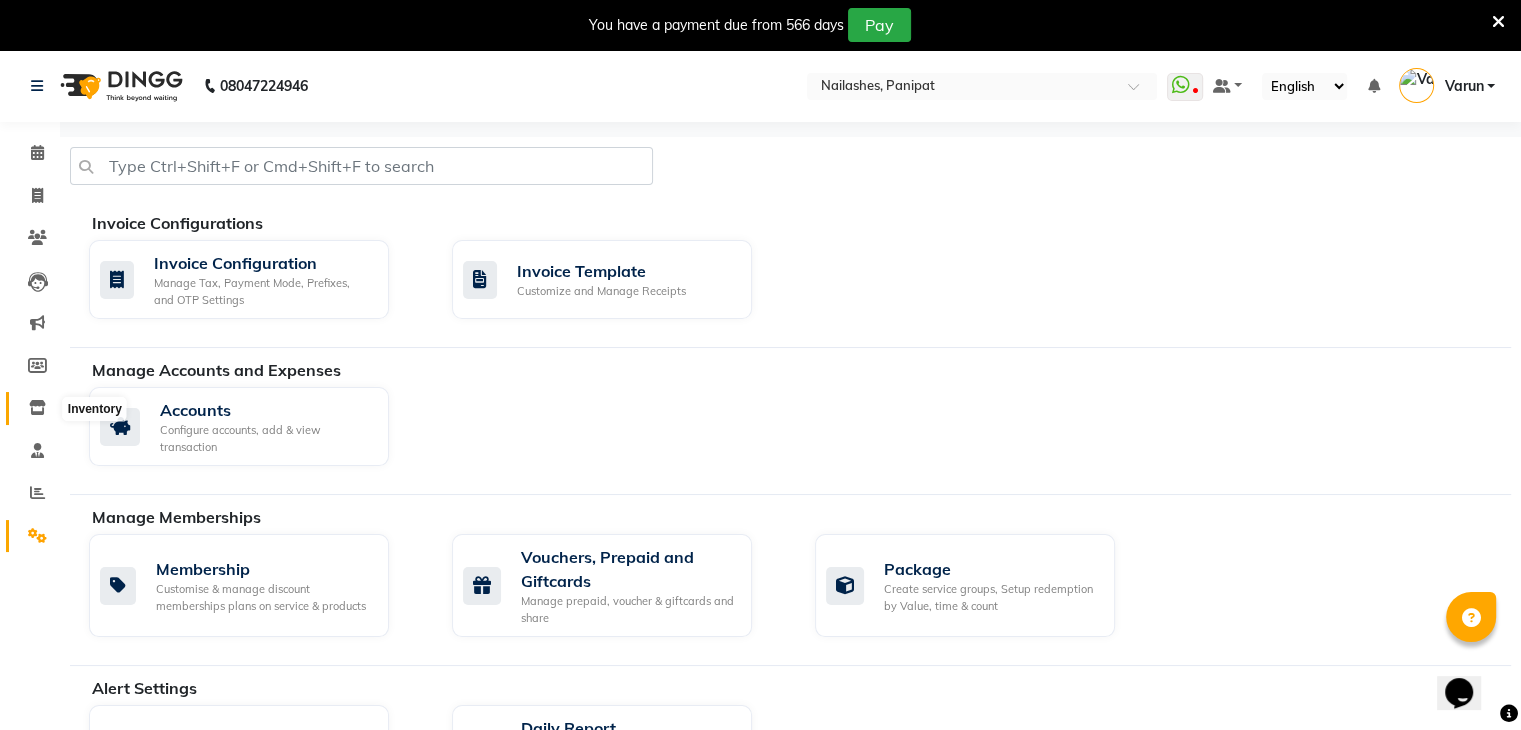 click 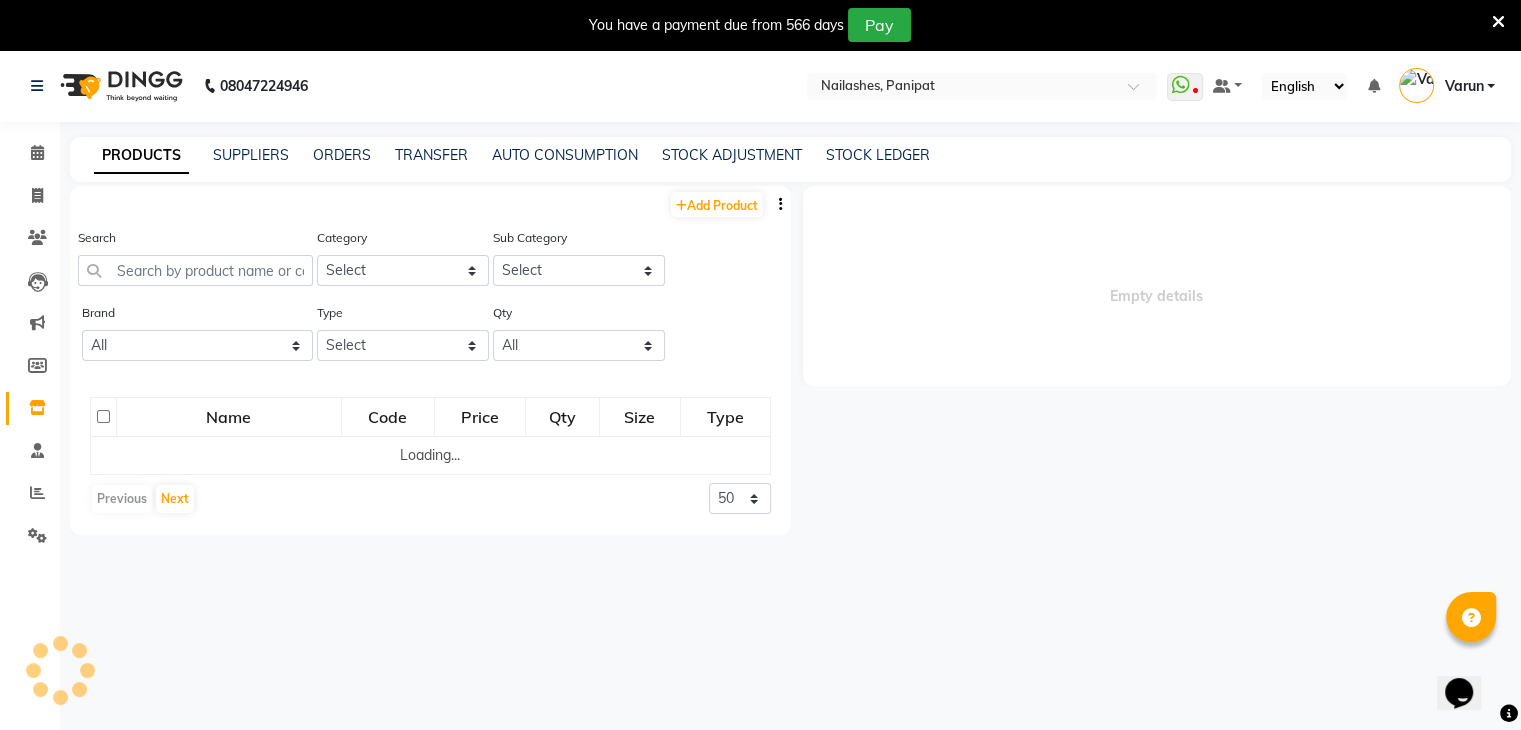 select 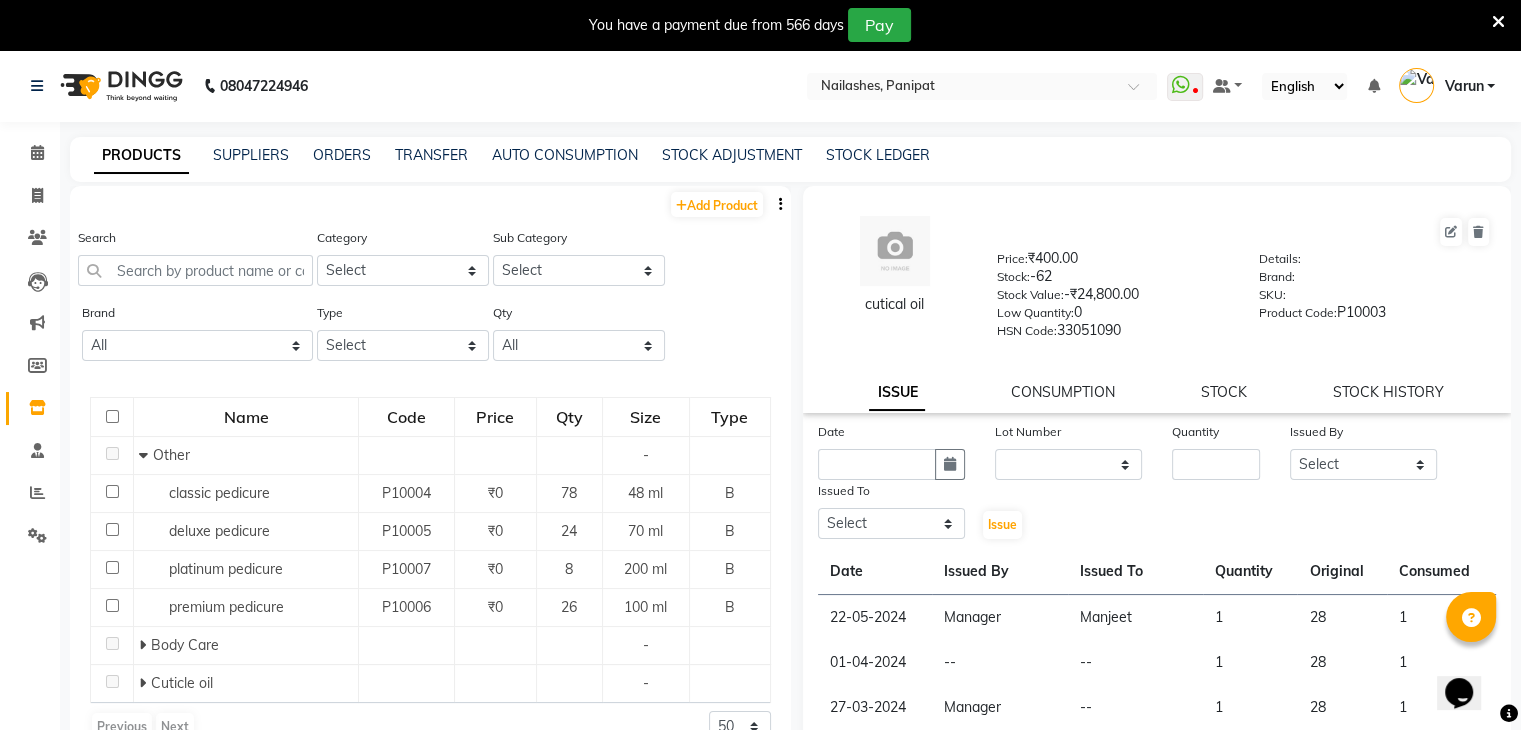 scroll, scrollTop: 64, scrollLeft: 0, axis: vertical 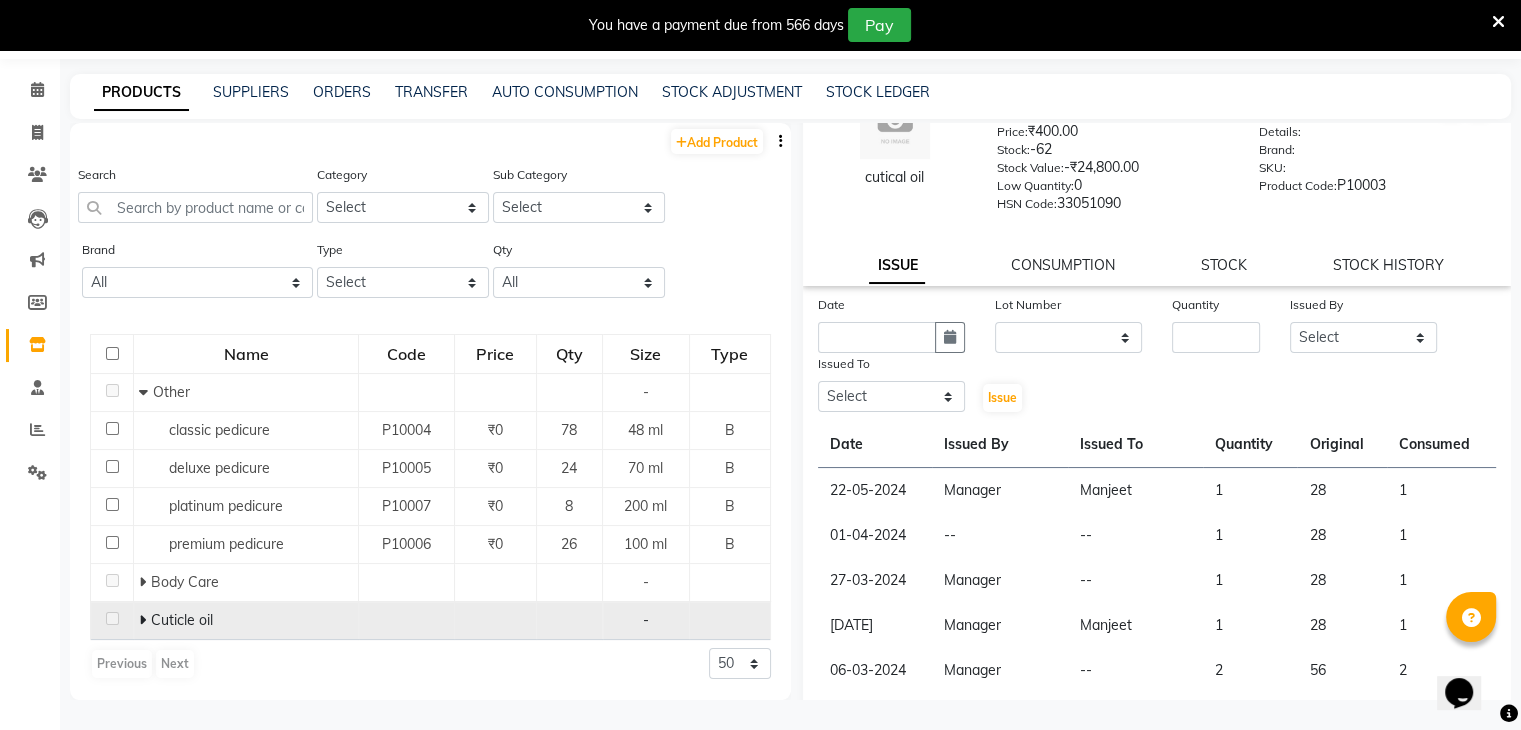 click 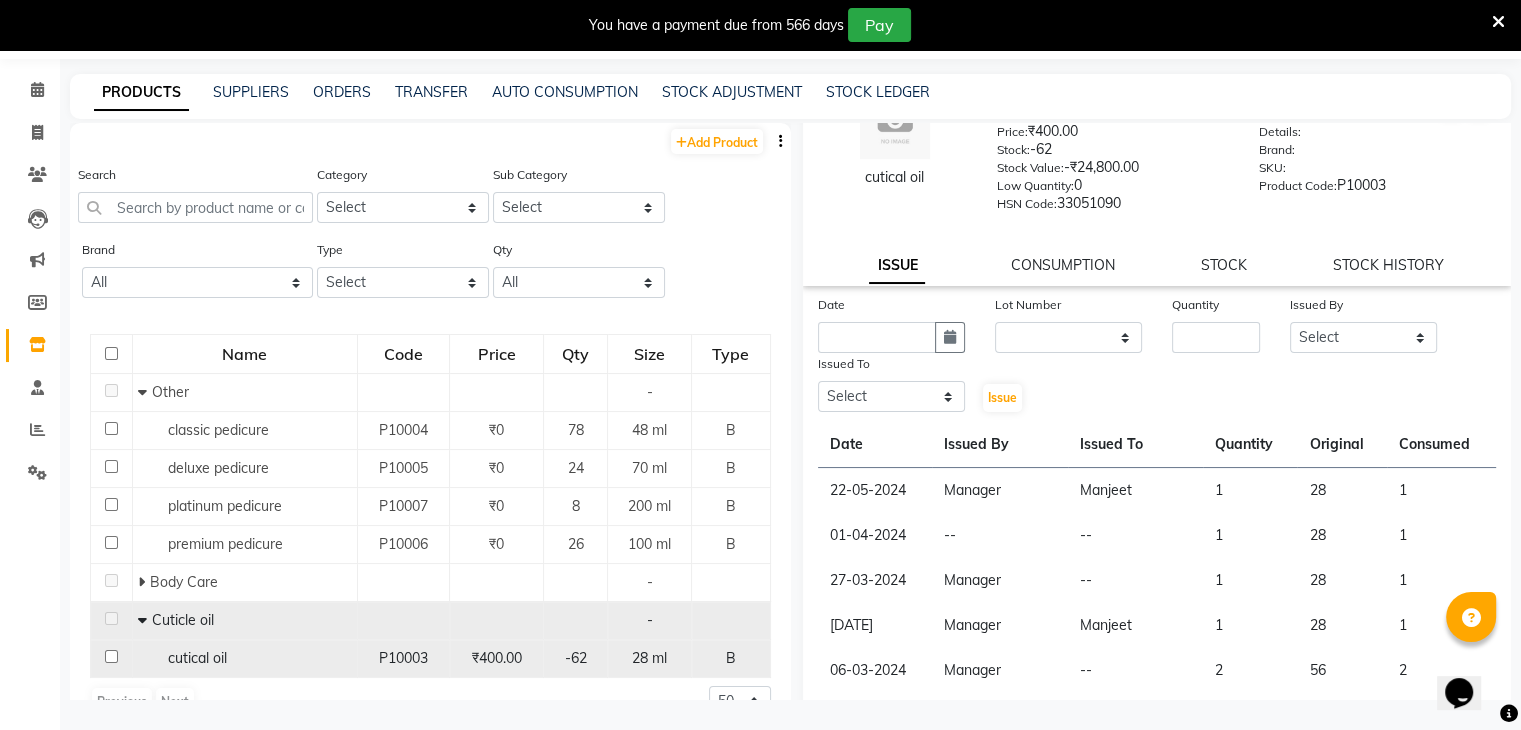 click on "cutical oil" 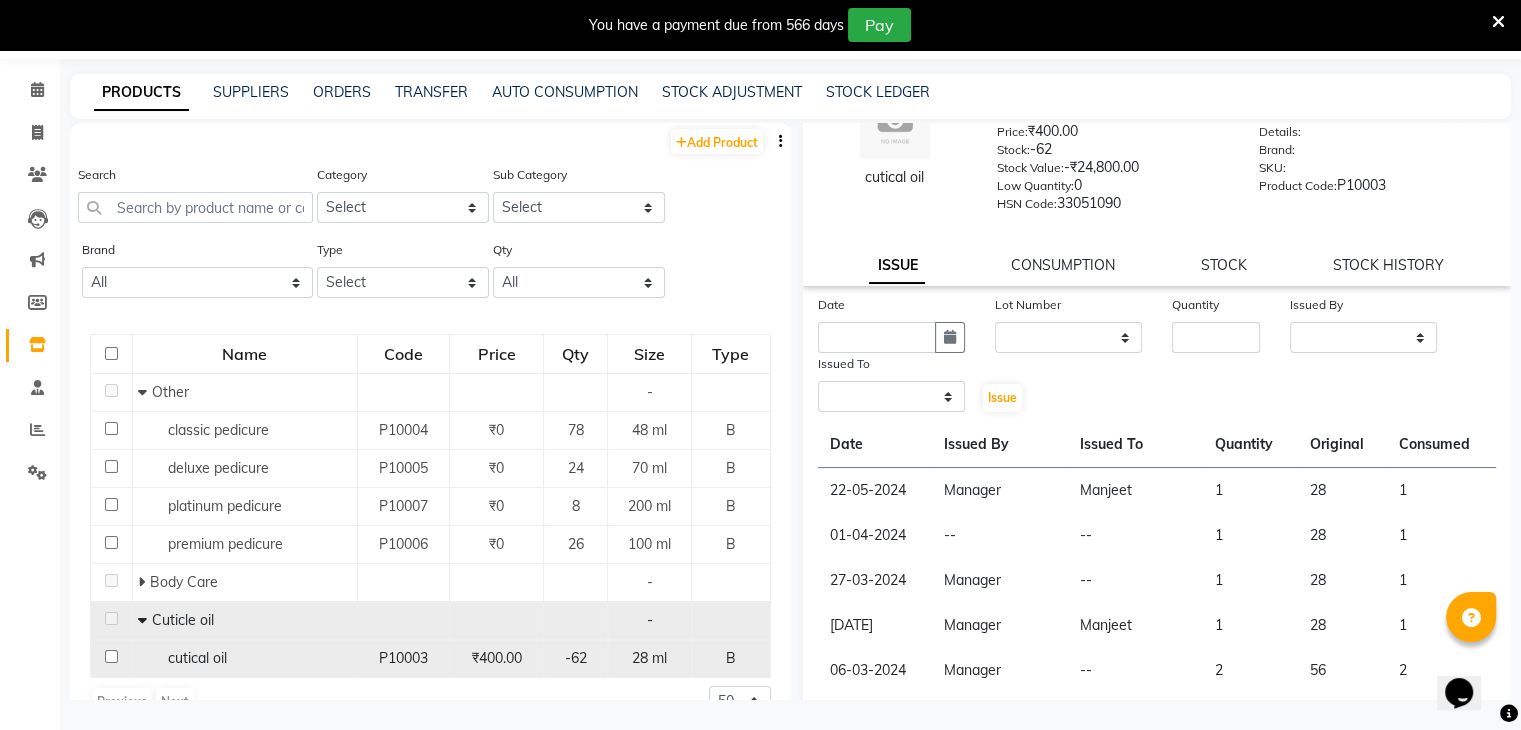 scroll, scrollTop: 0, scrollLeft: 0, axis: both 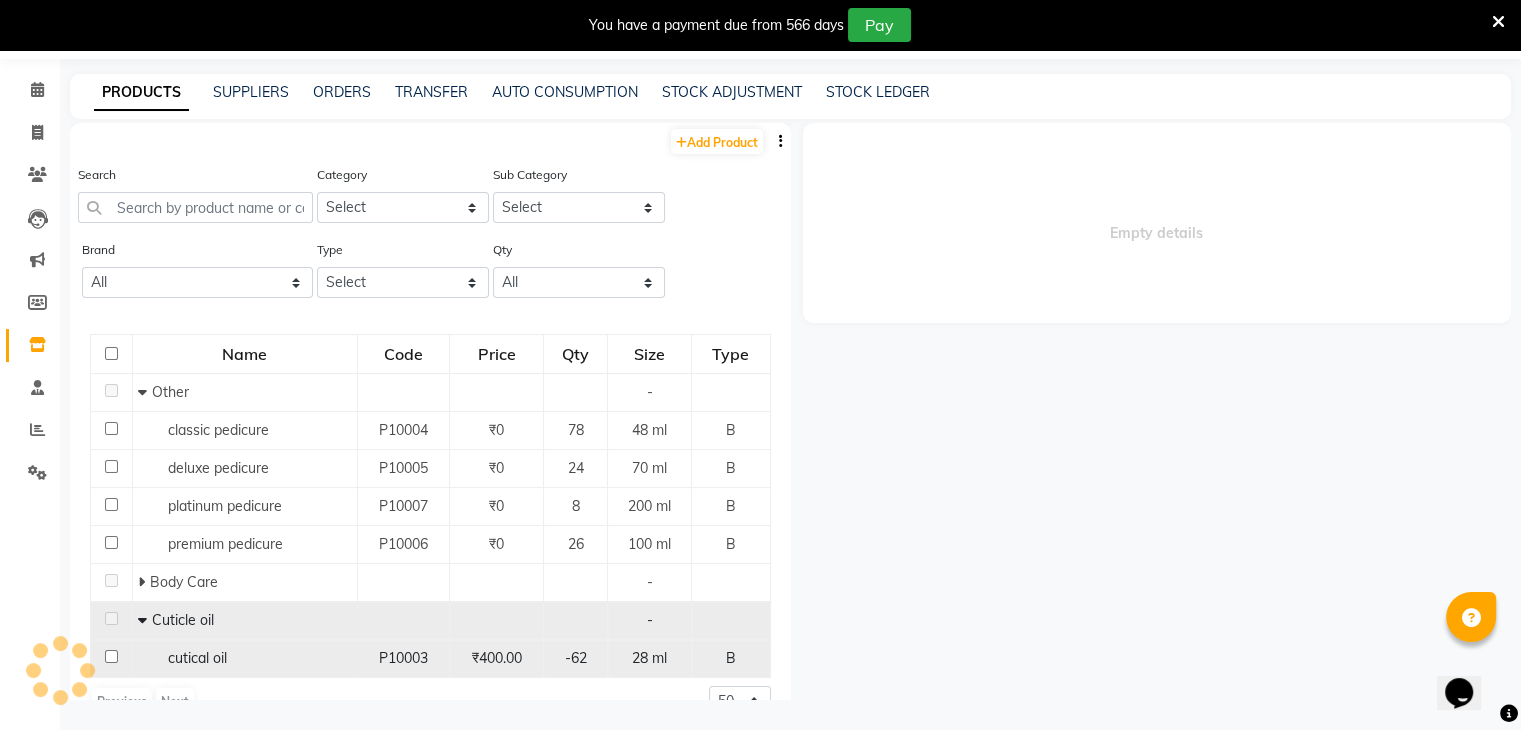 select 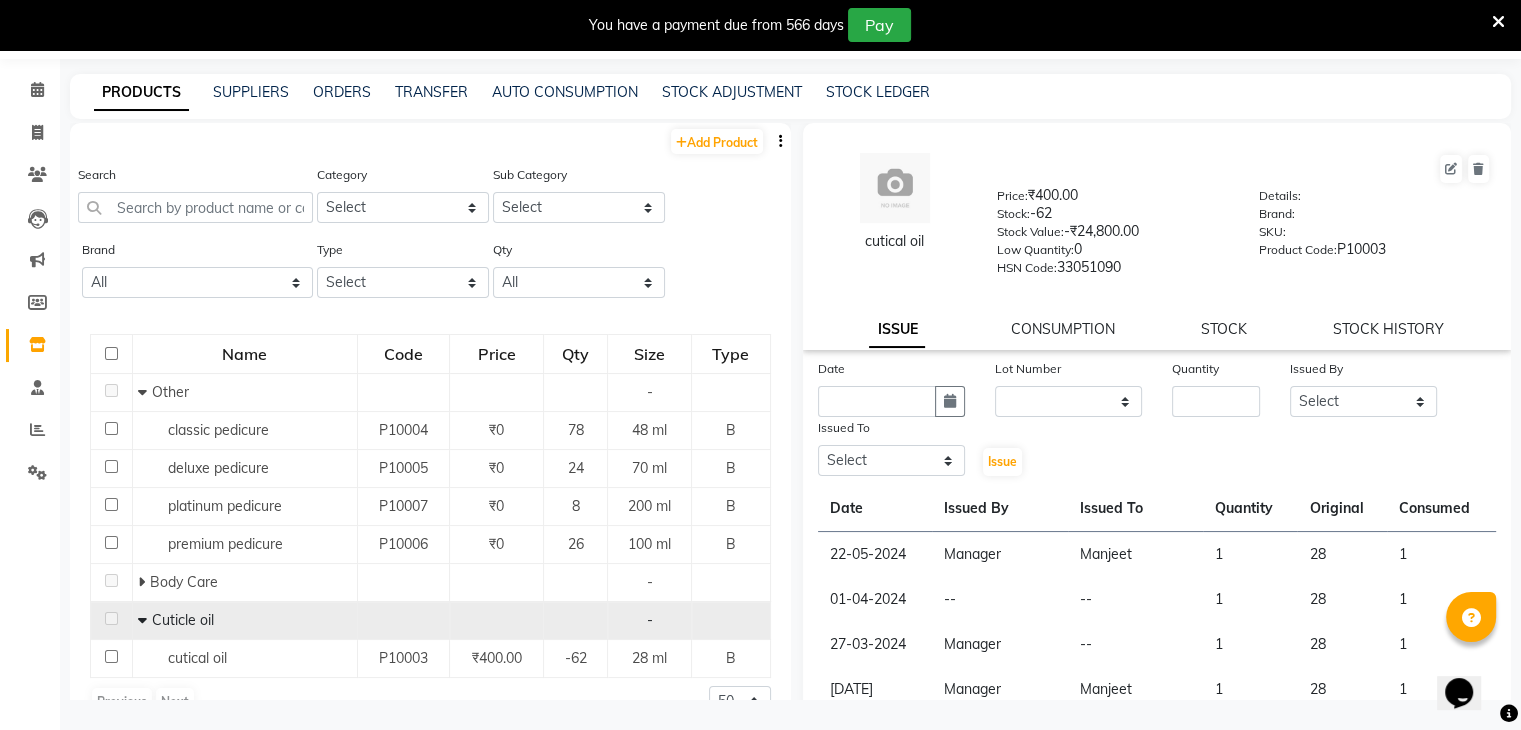 click on "cutical oil" 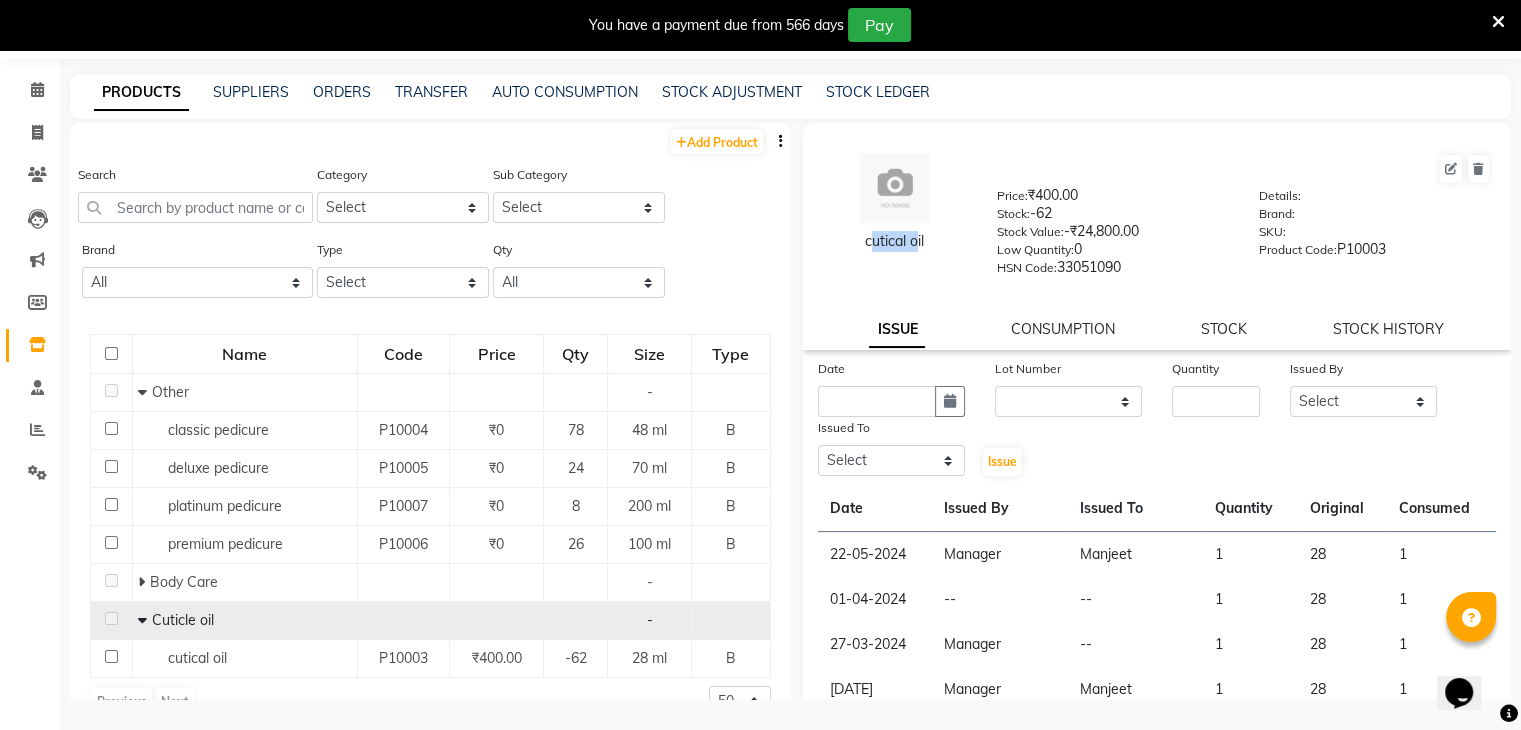 click on "cutical oil" 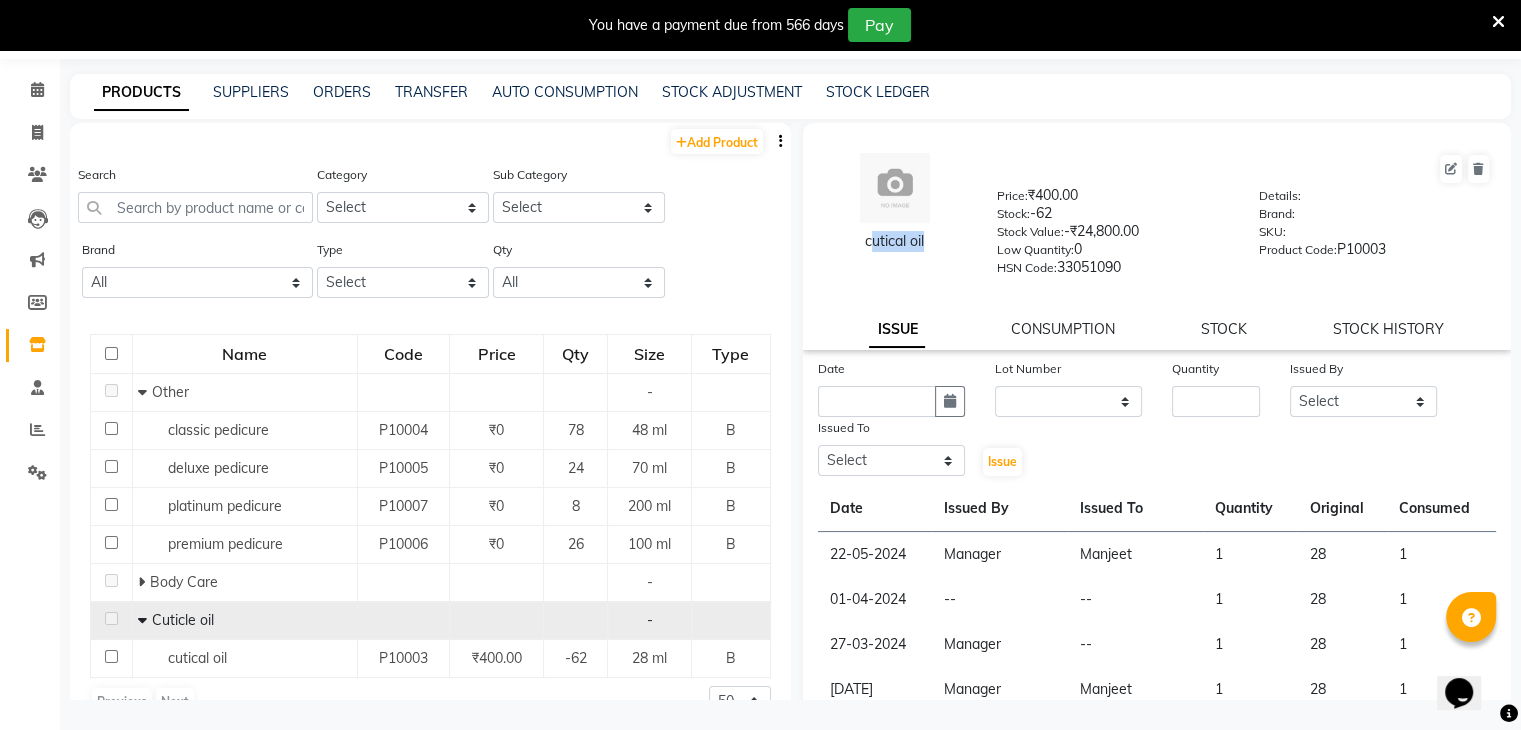 click on "cutical oil" 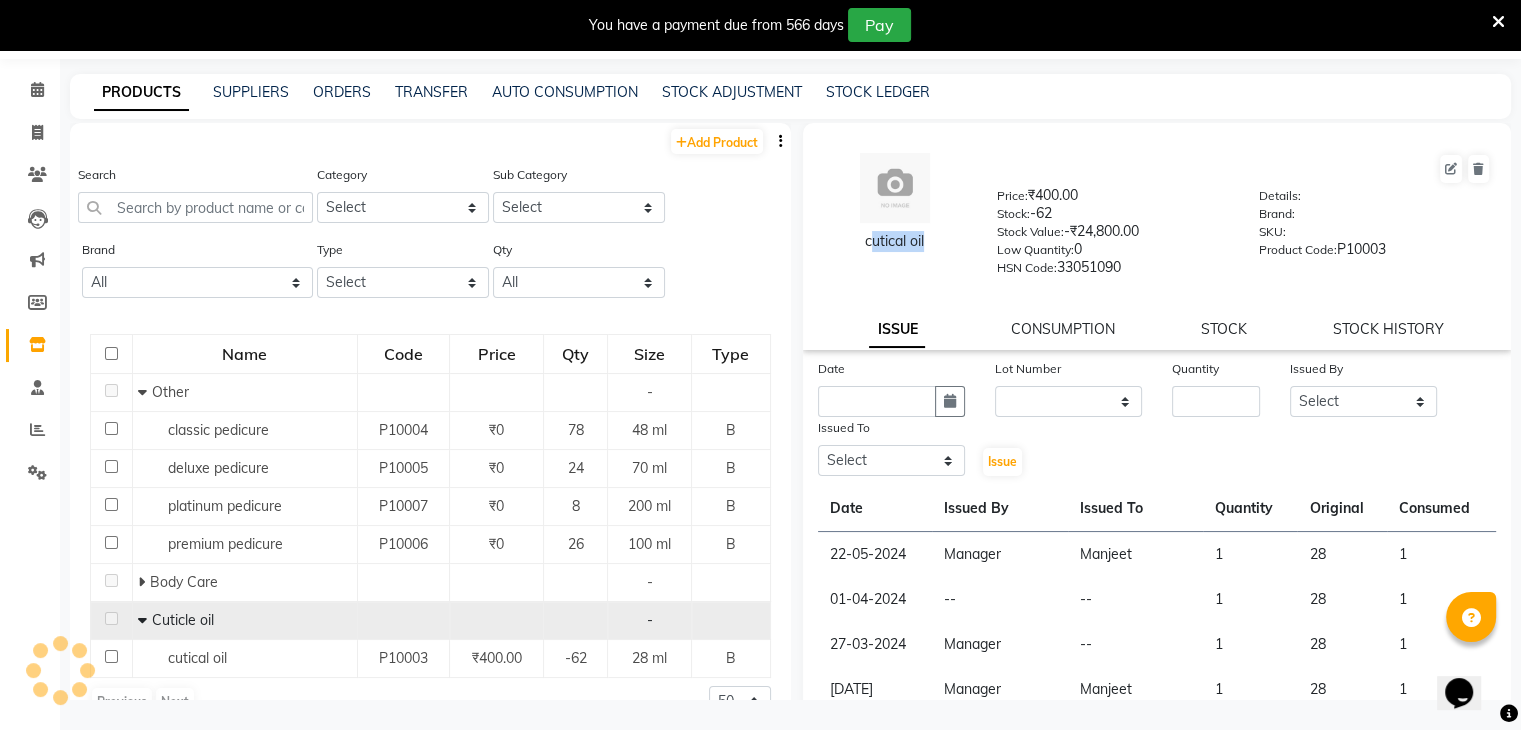 scroll, scrollTop: 38, scrollLeft: 0, axis: vertical 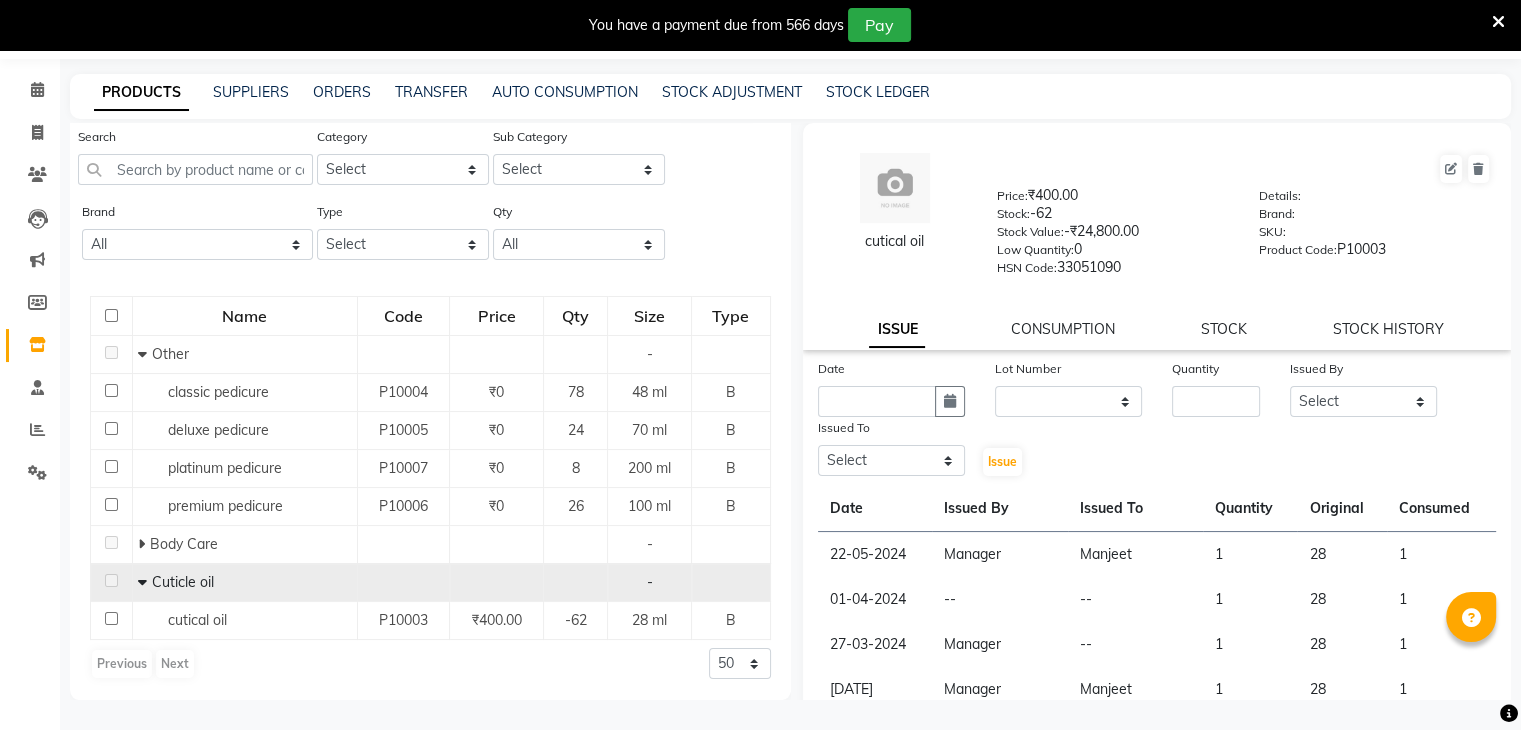 click on "Cuticle oil" 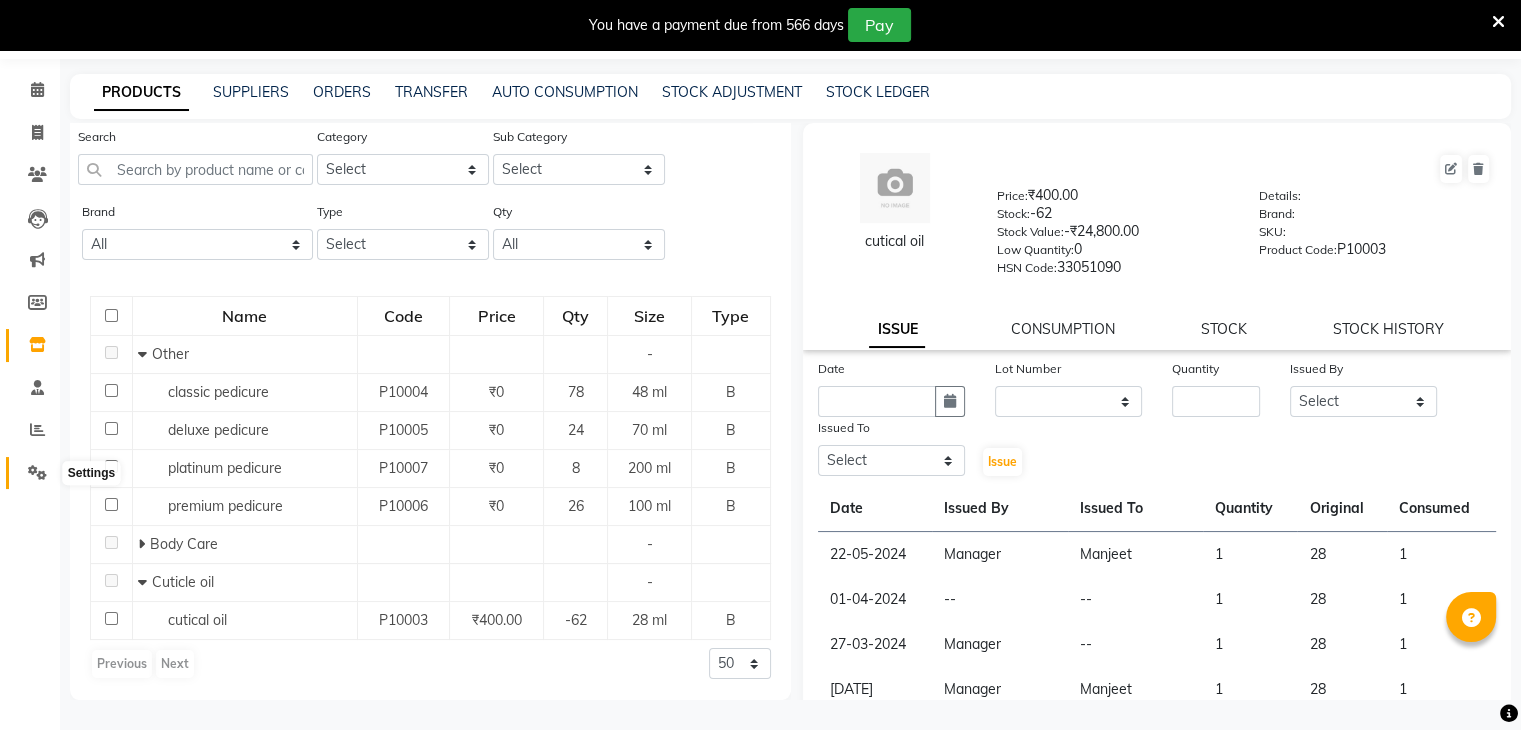 click 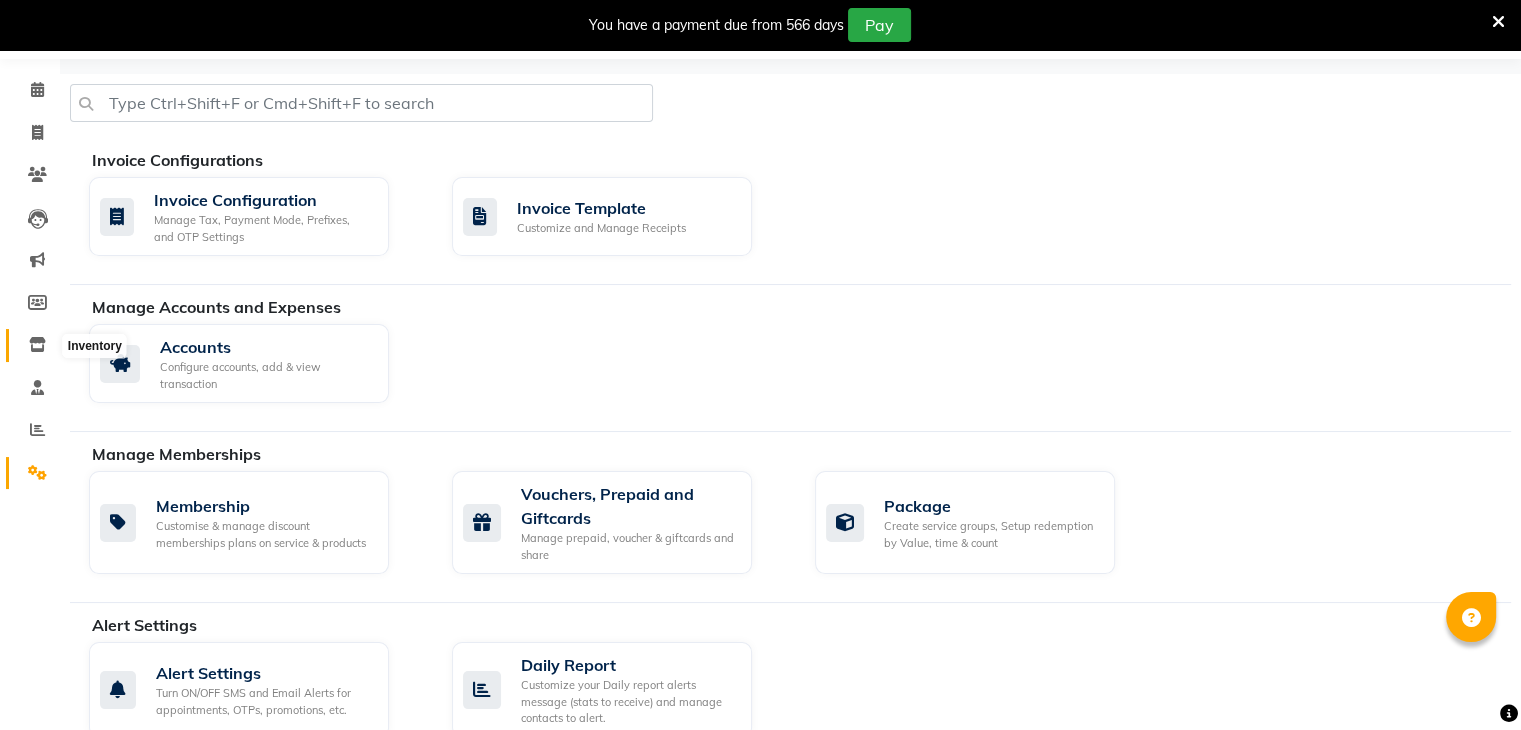 click 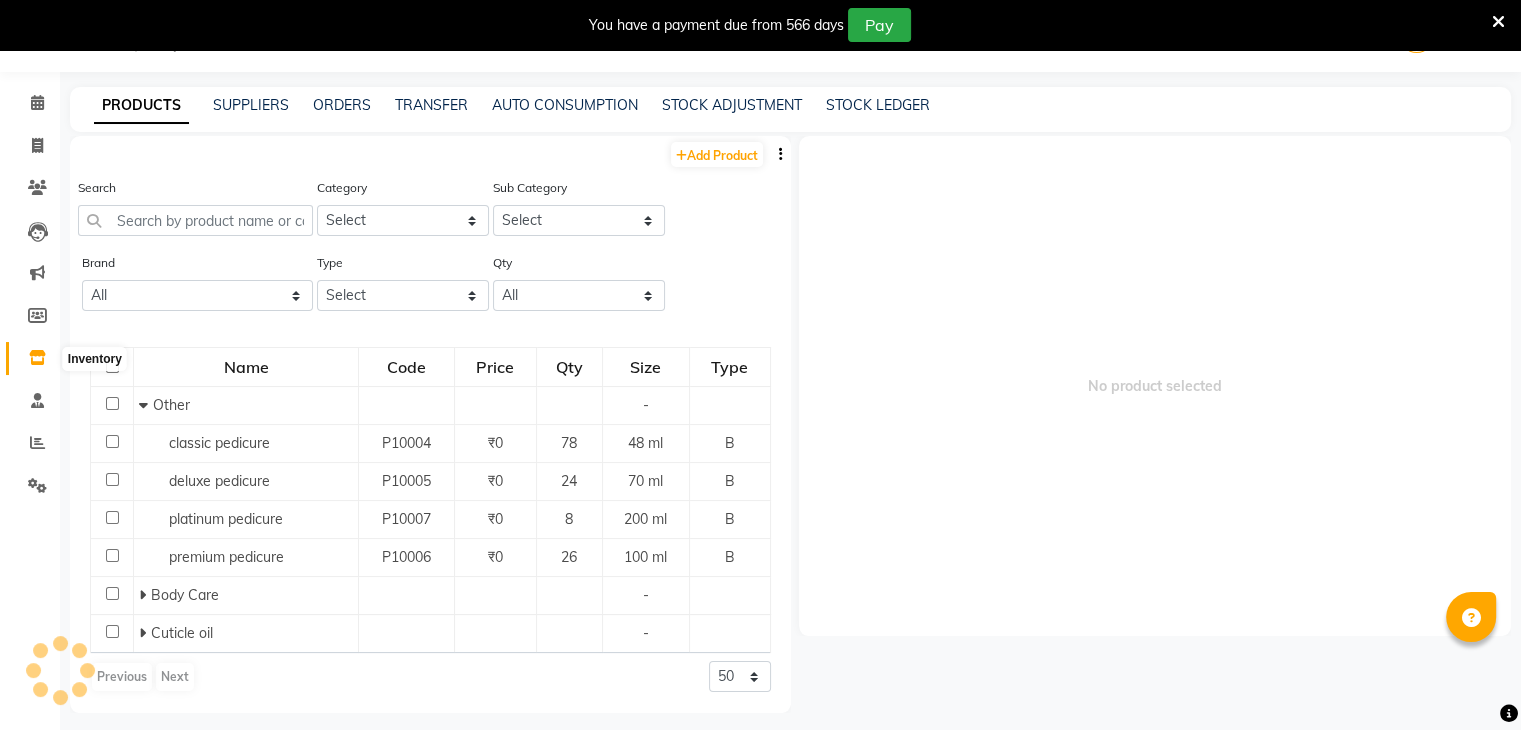scroll, scrollTop: 63, scrollLeft: 0, axis: vertical 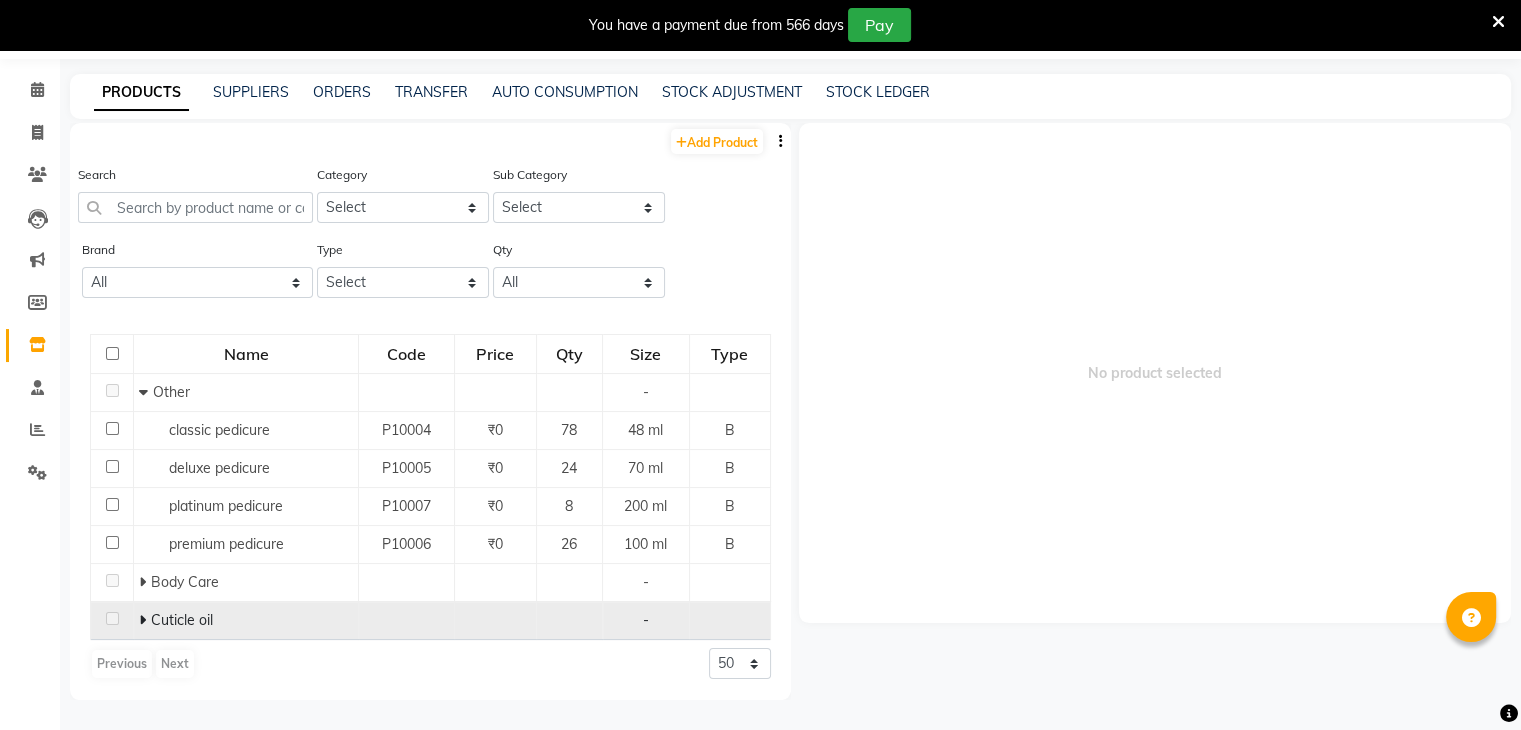 click on "Cuticle oil" 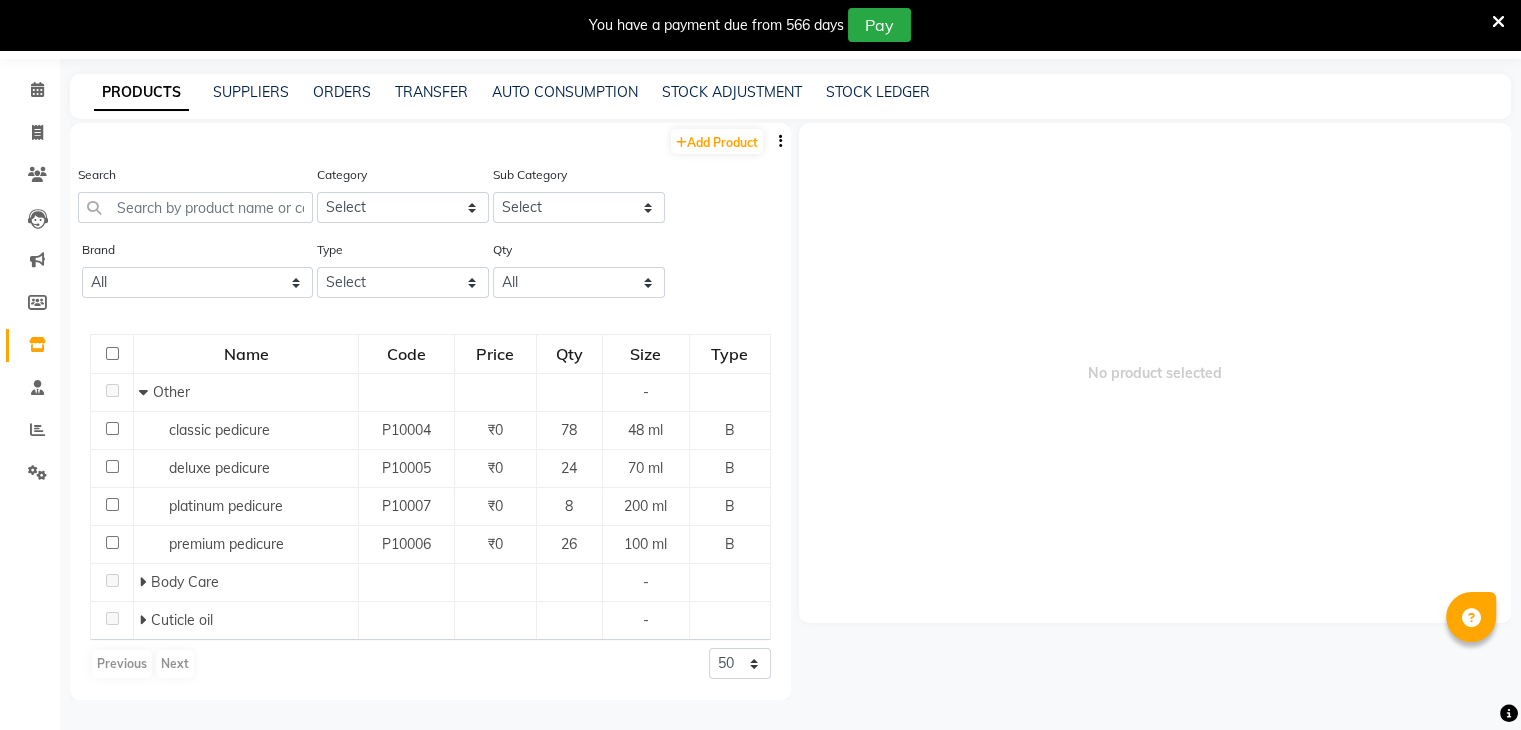 scroll, scrollTop: 0, scrollLeft: 0, axis: both 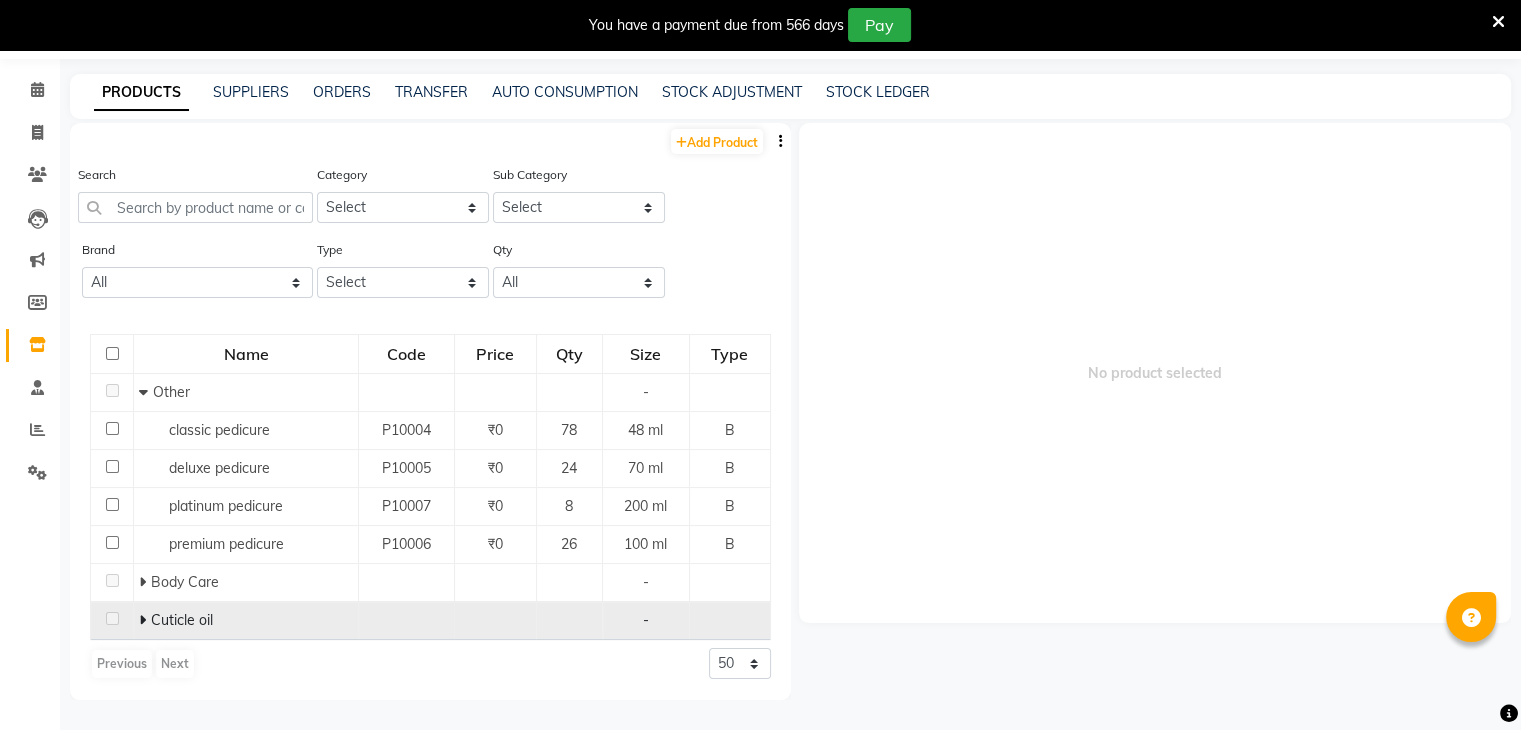 click on "Cuticle oil" 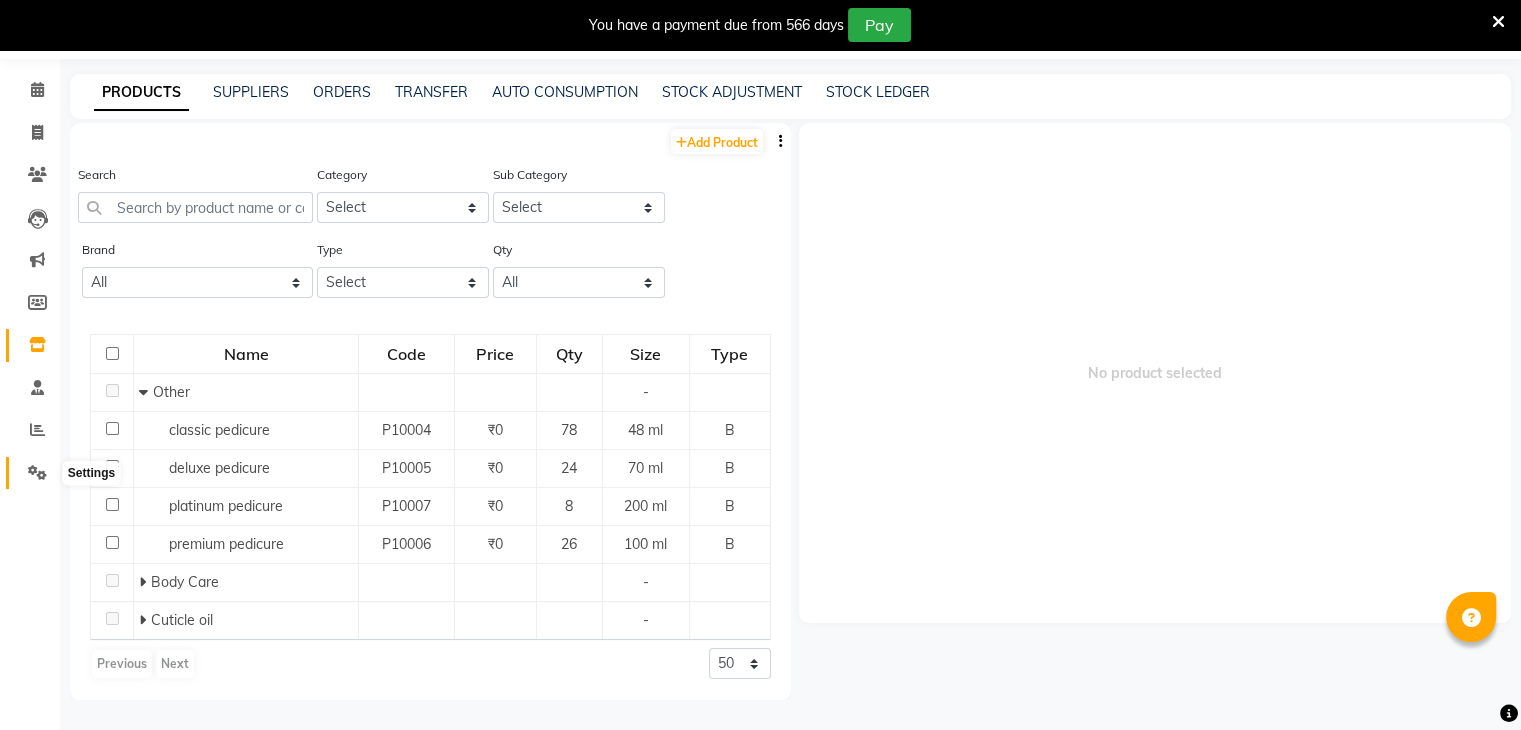 click 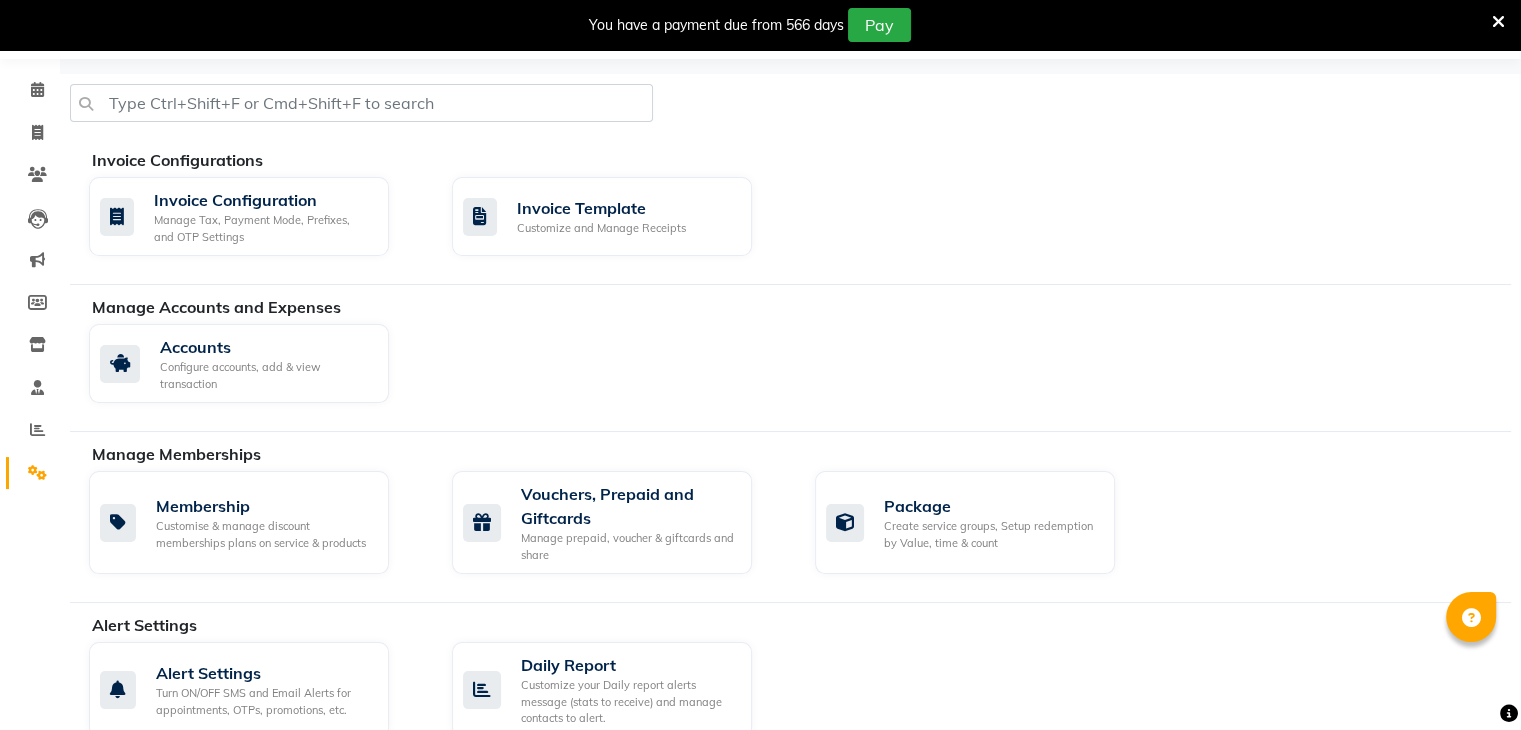 scroll, scrollTop: 701, scrollLeft: 0, axis: vertical 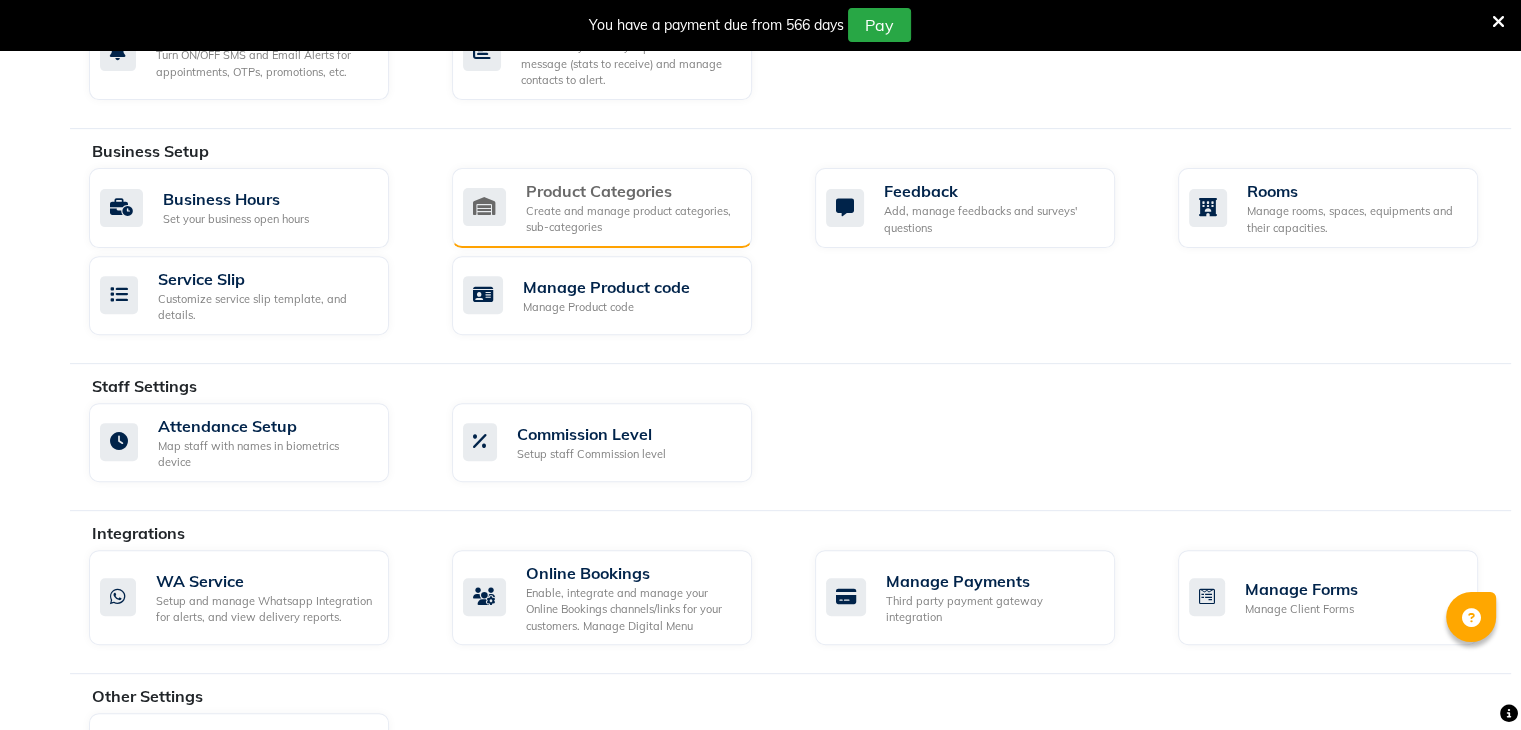 click on "Create and manage product categories, sub-categories" 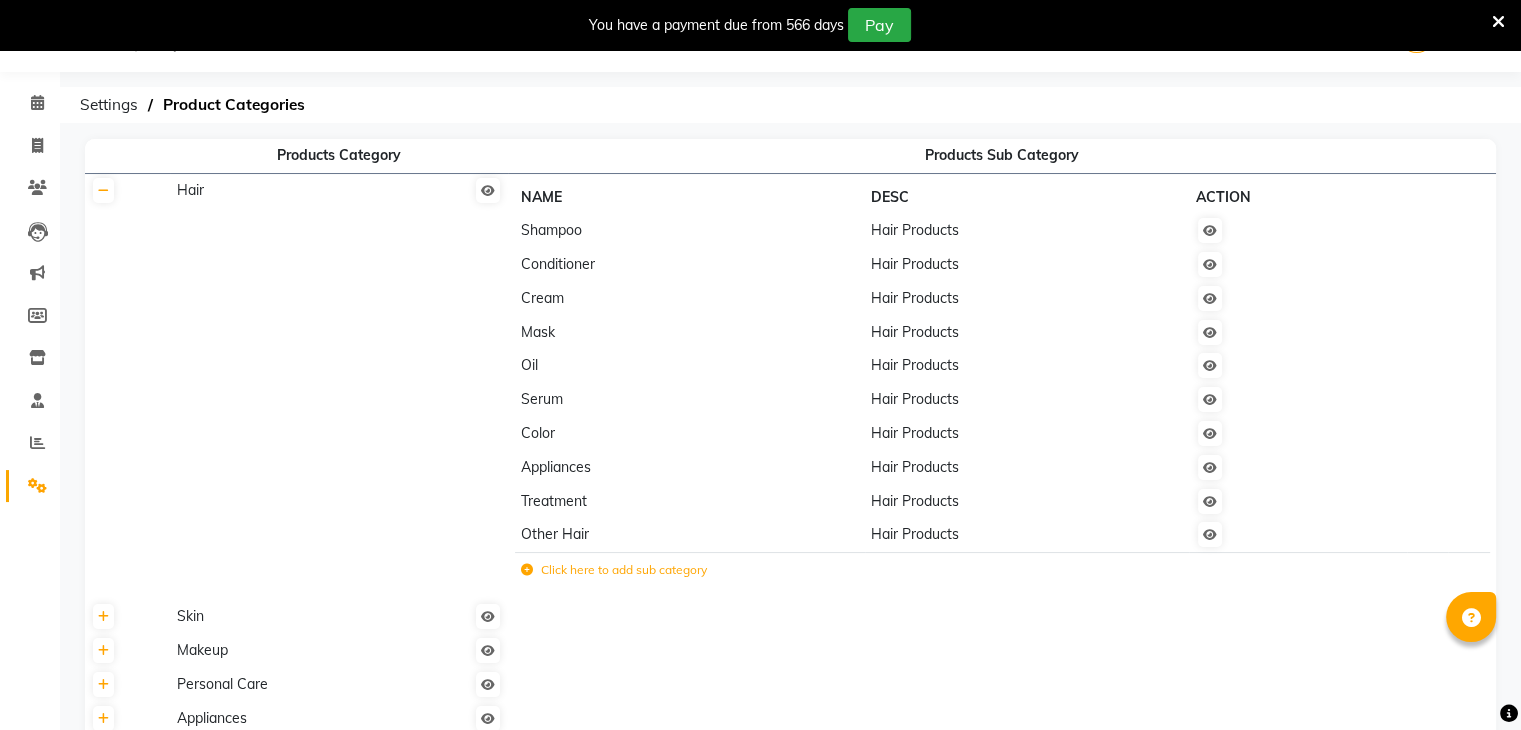 scroll, scrollTop: 349, scrollLeft: 0, axis: vertical 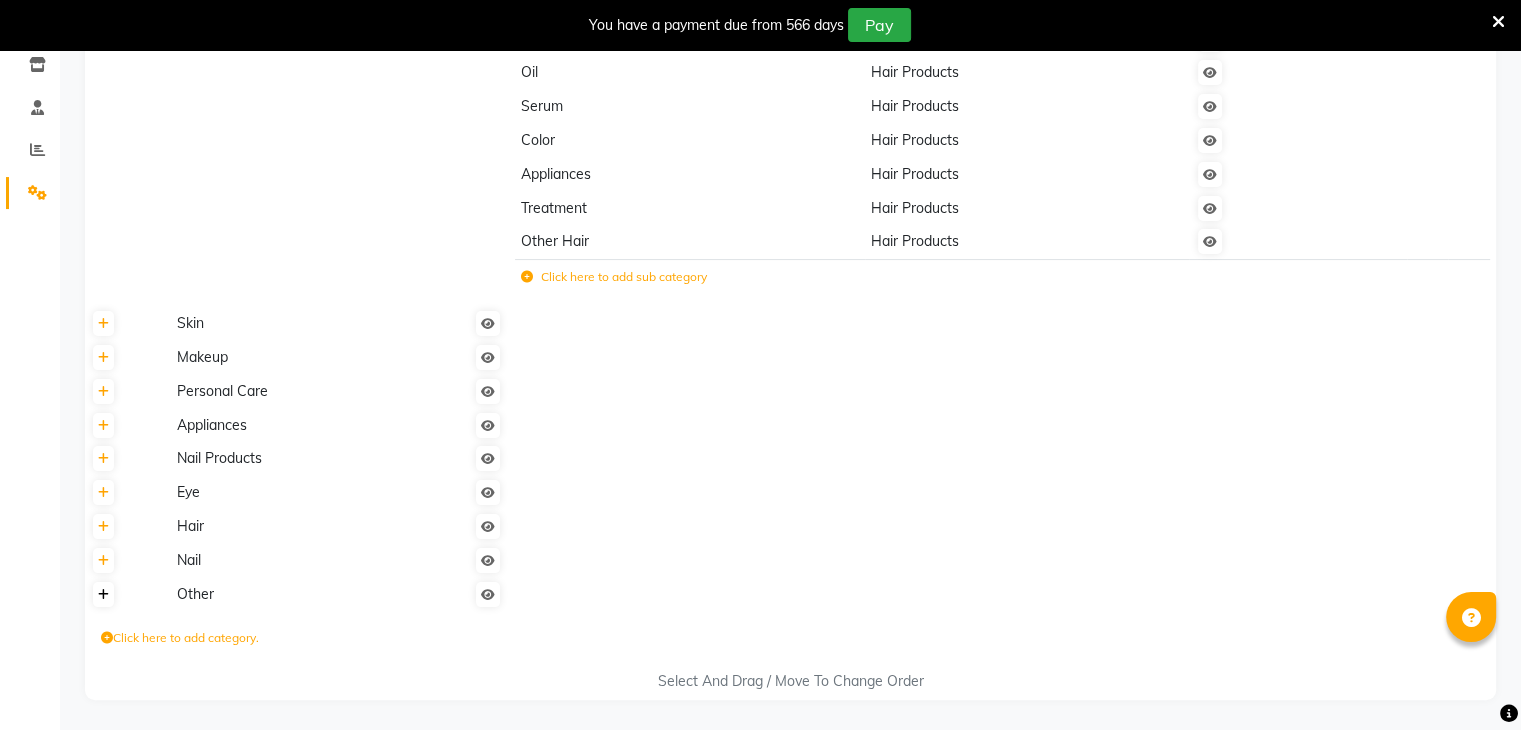 click 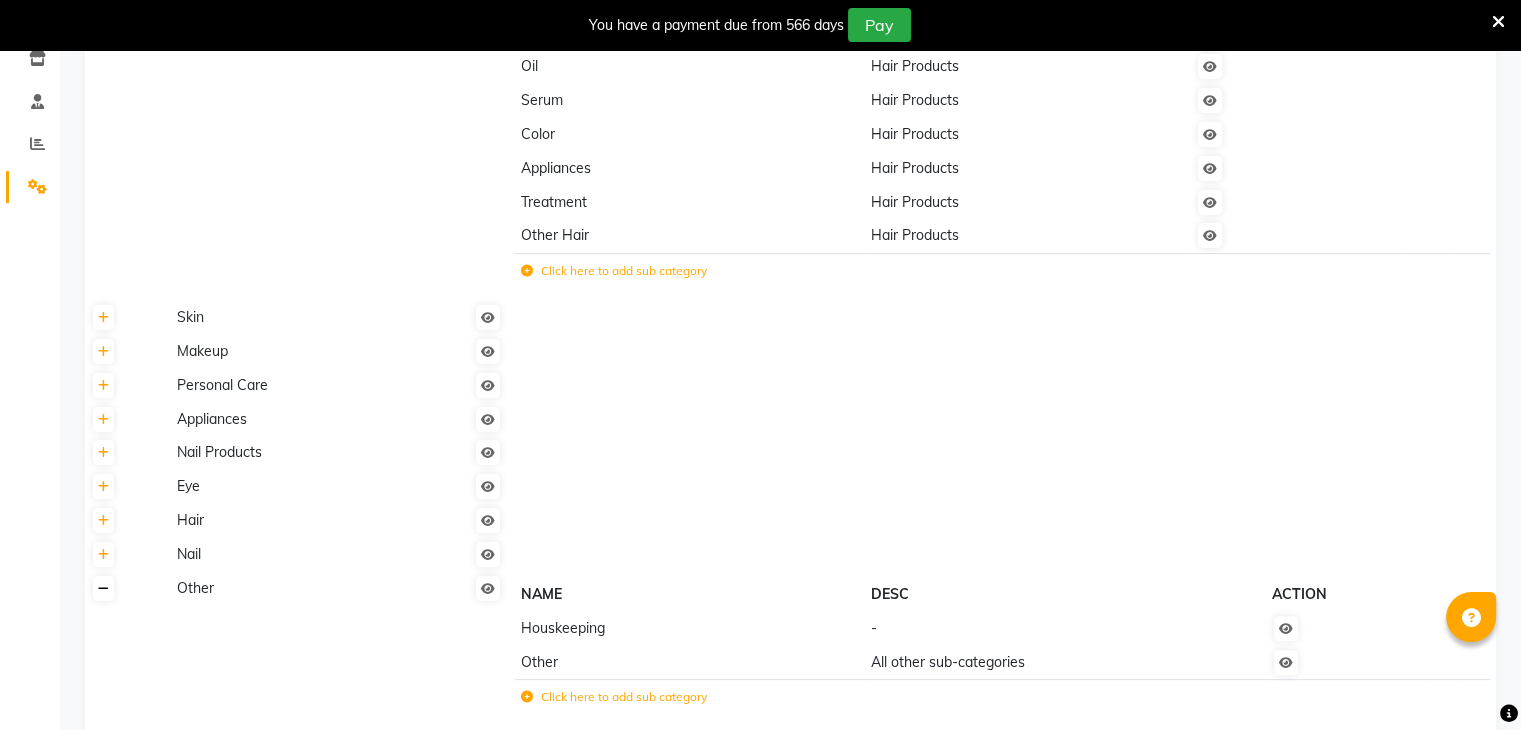 click 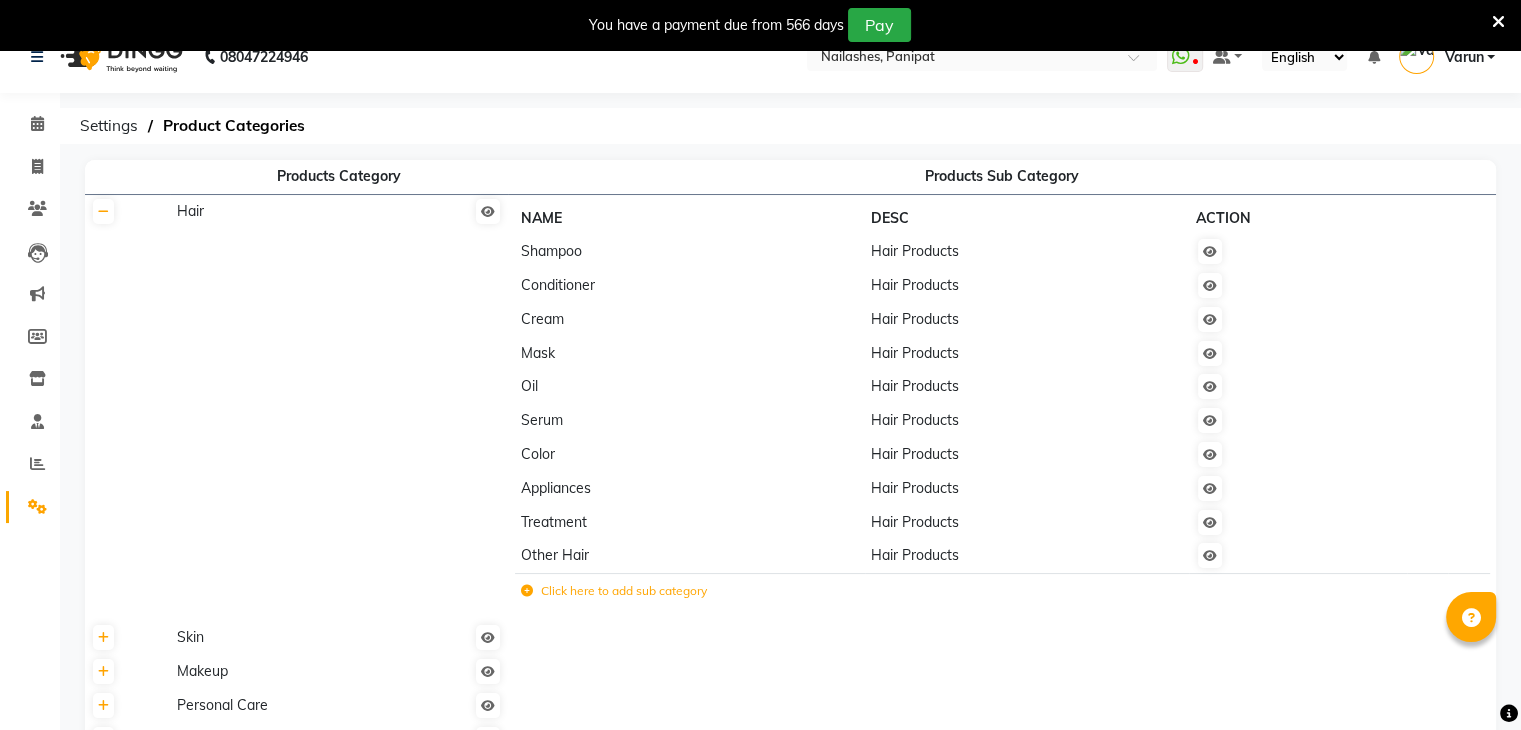 scroll, scrollTop: 0, scrollLeft: 0, axis: both 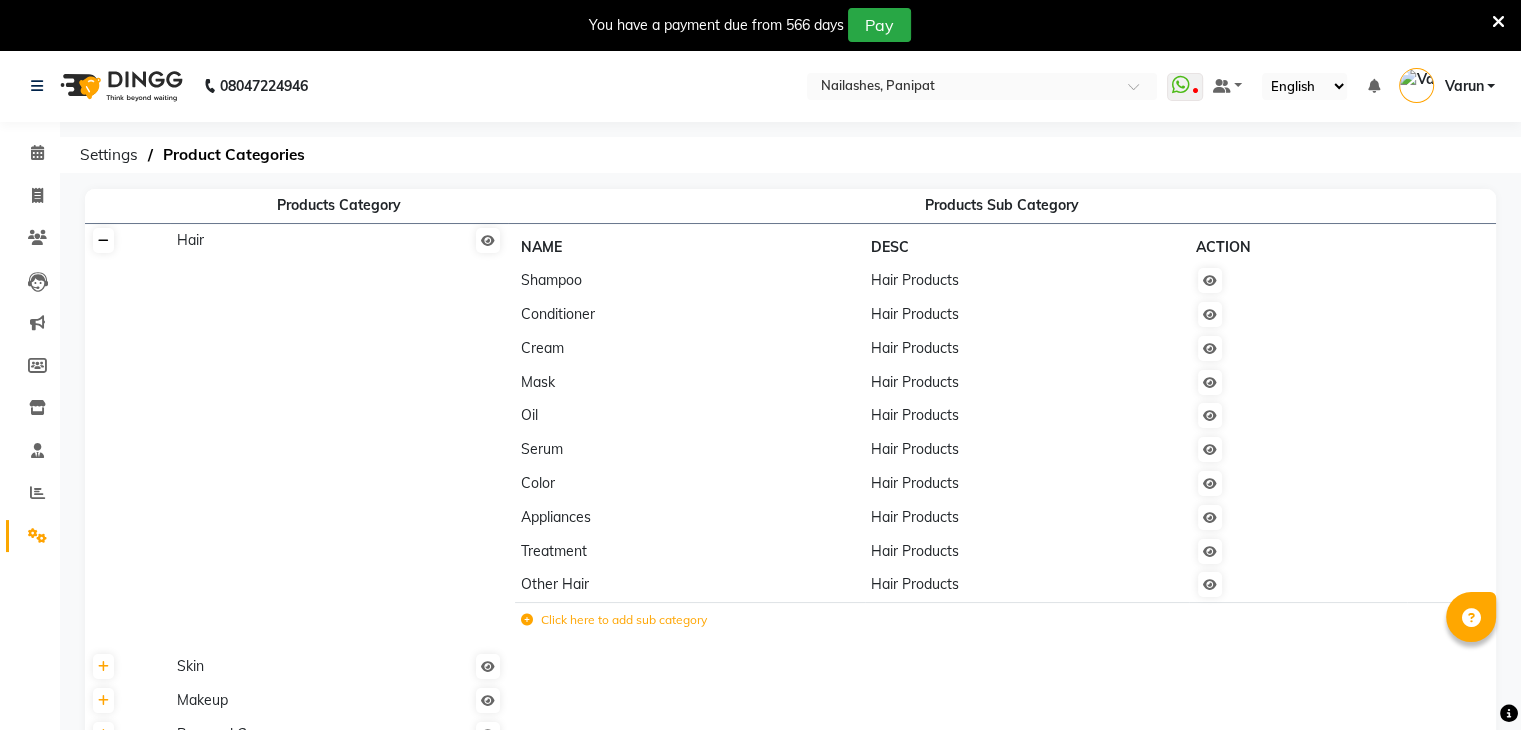 click 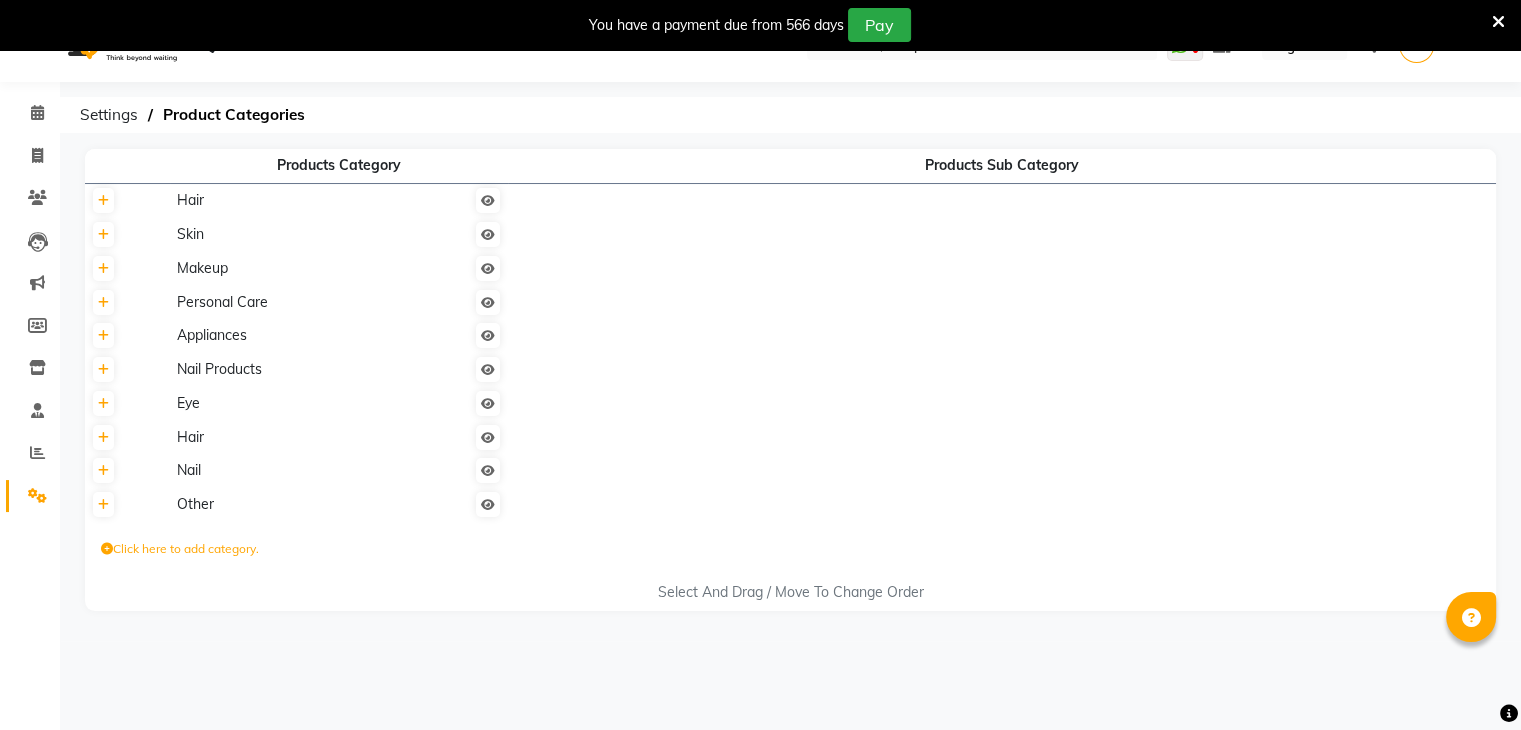 scroll, scrollTop: 50, scrollLeft: 0, axis: vertical 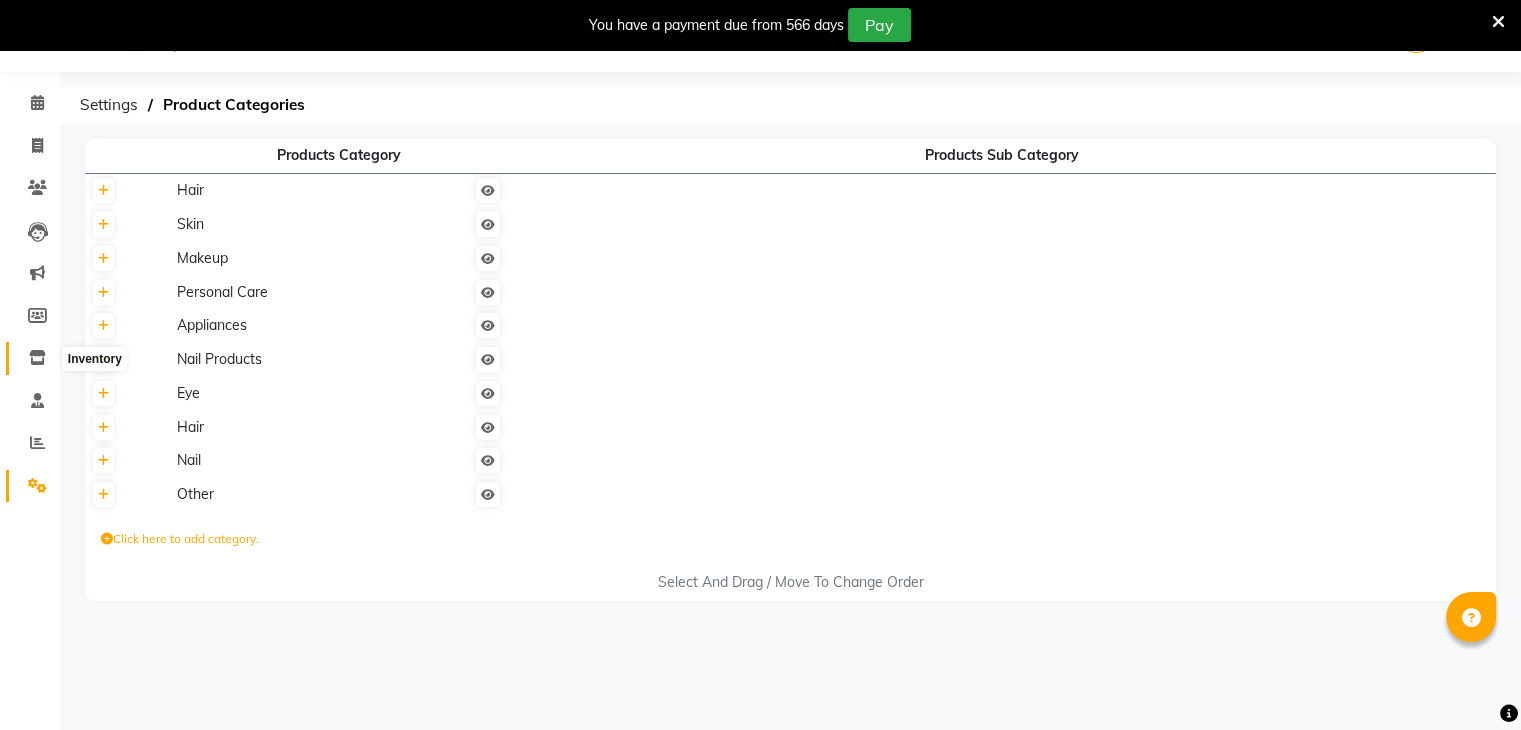 click 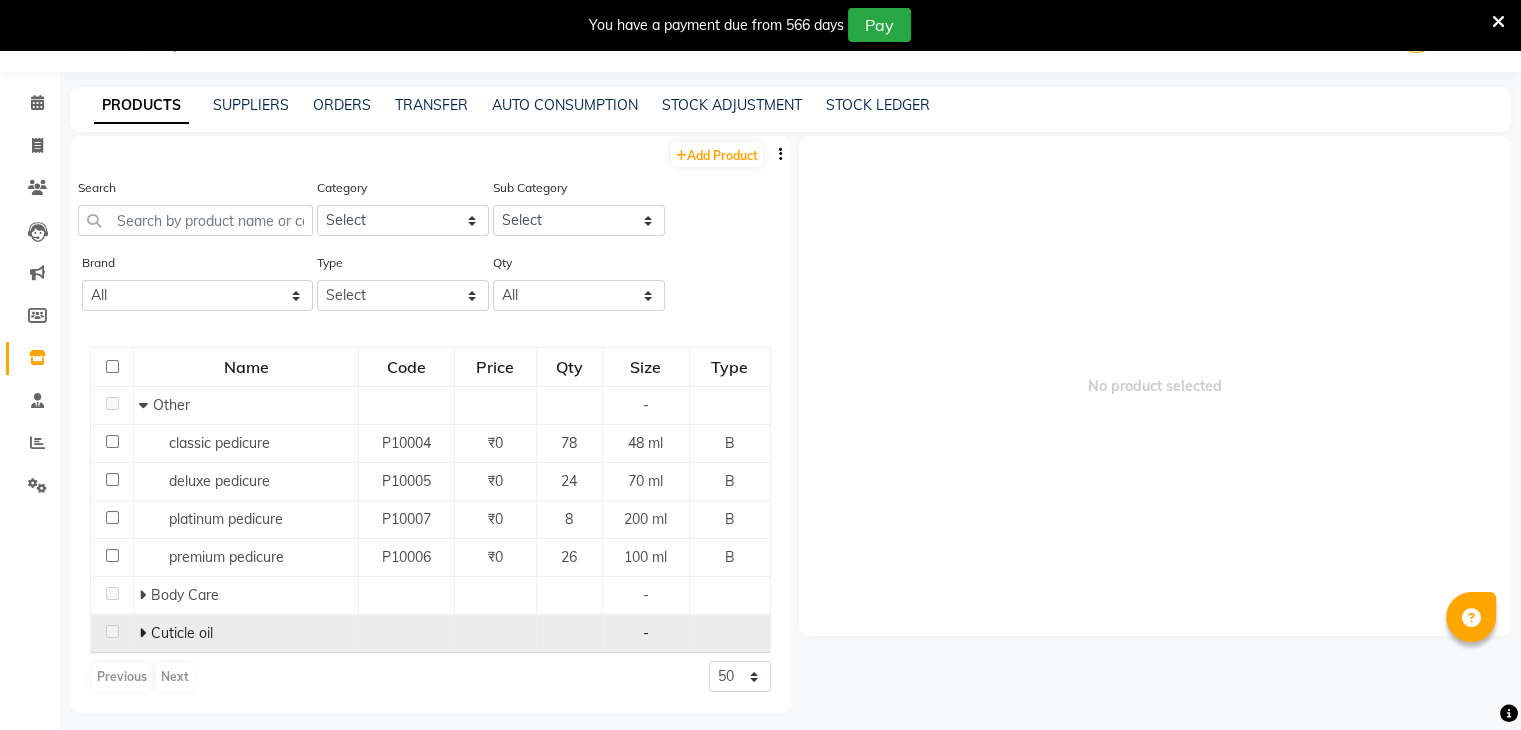 click on "Cuticle oil" 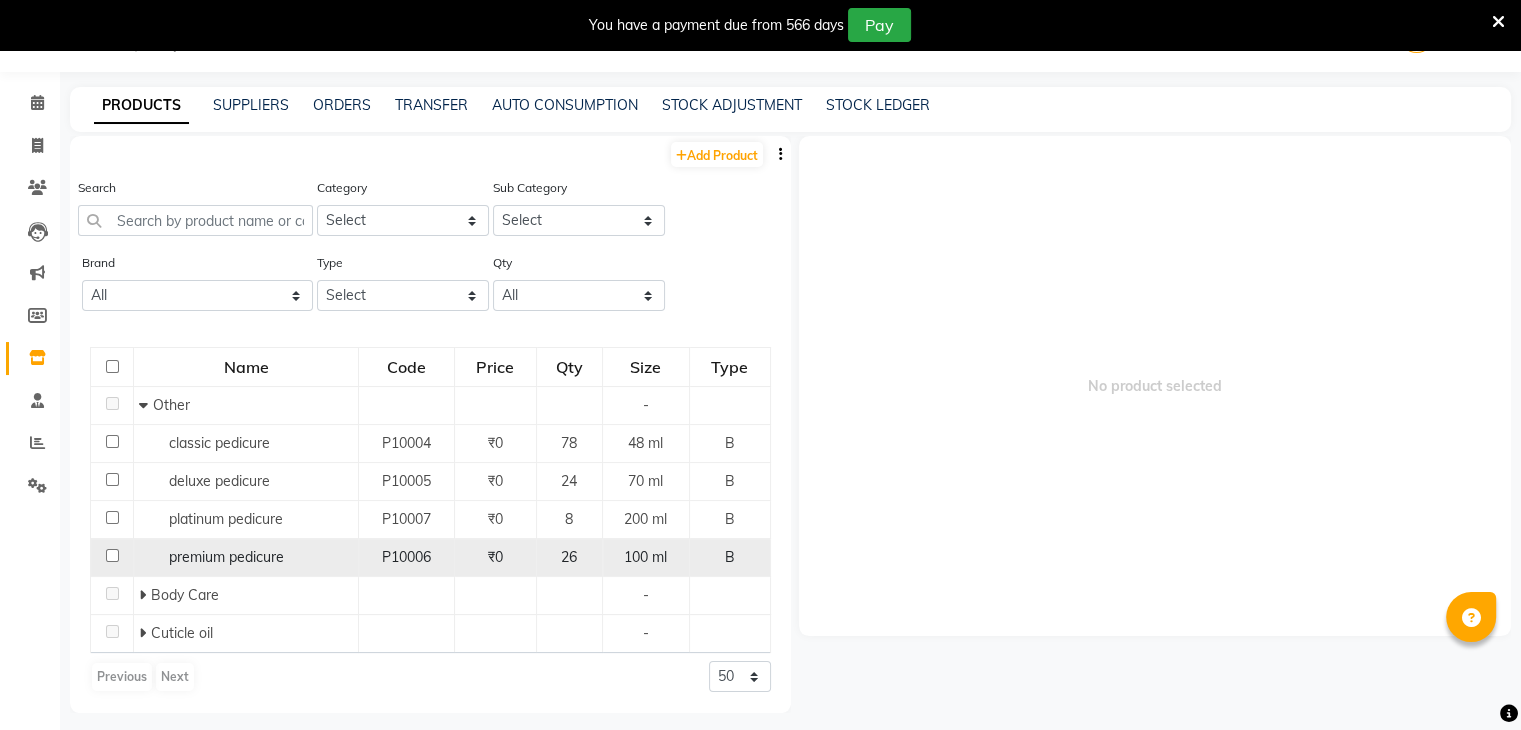 click on "premium pedicure" 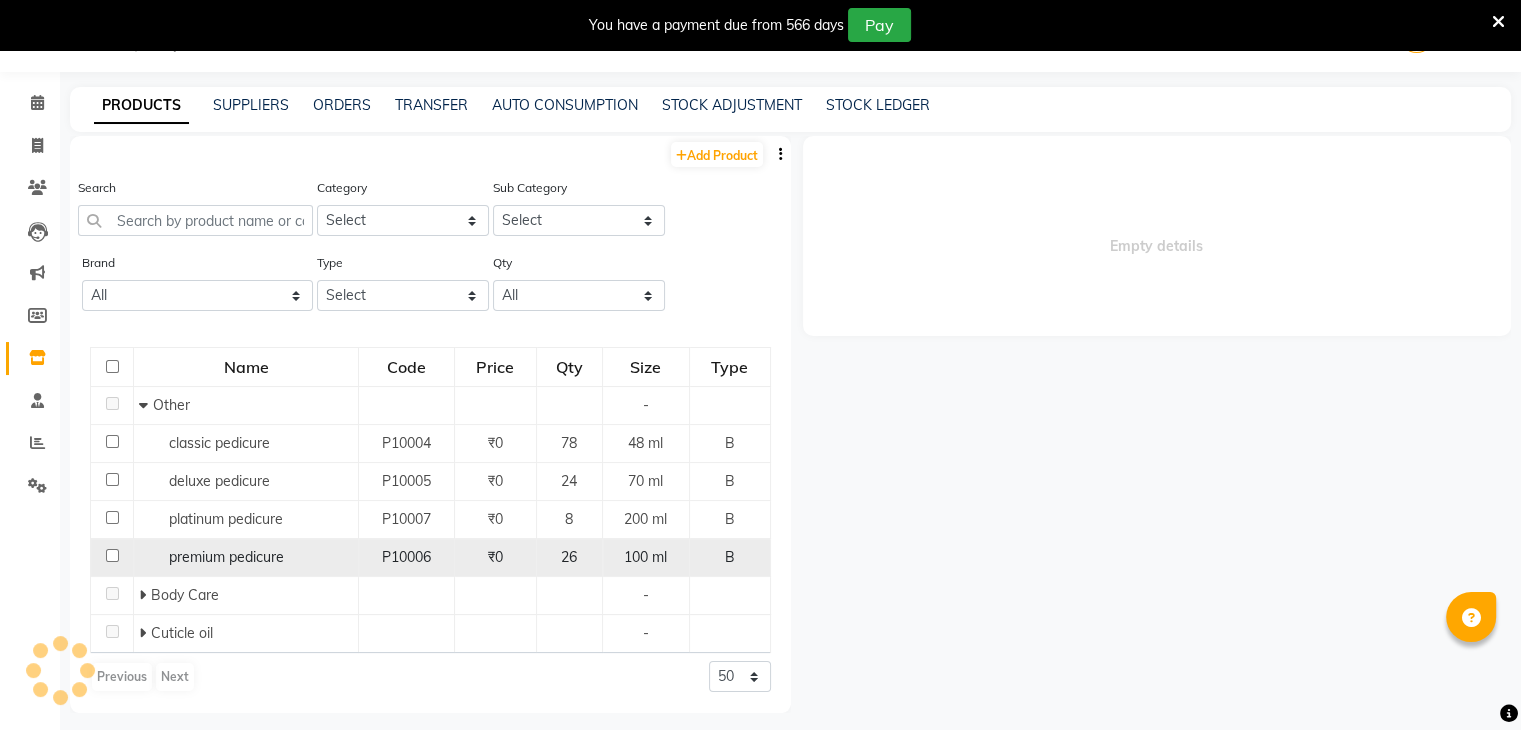 select 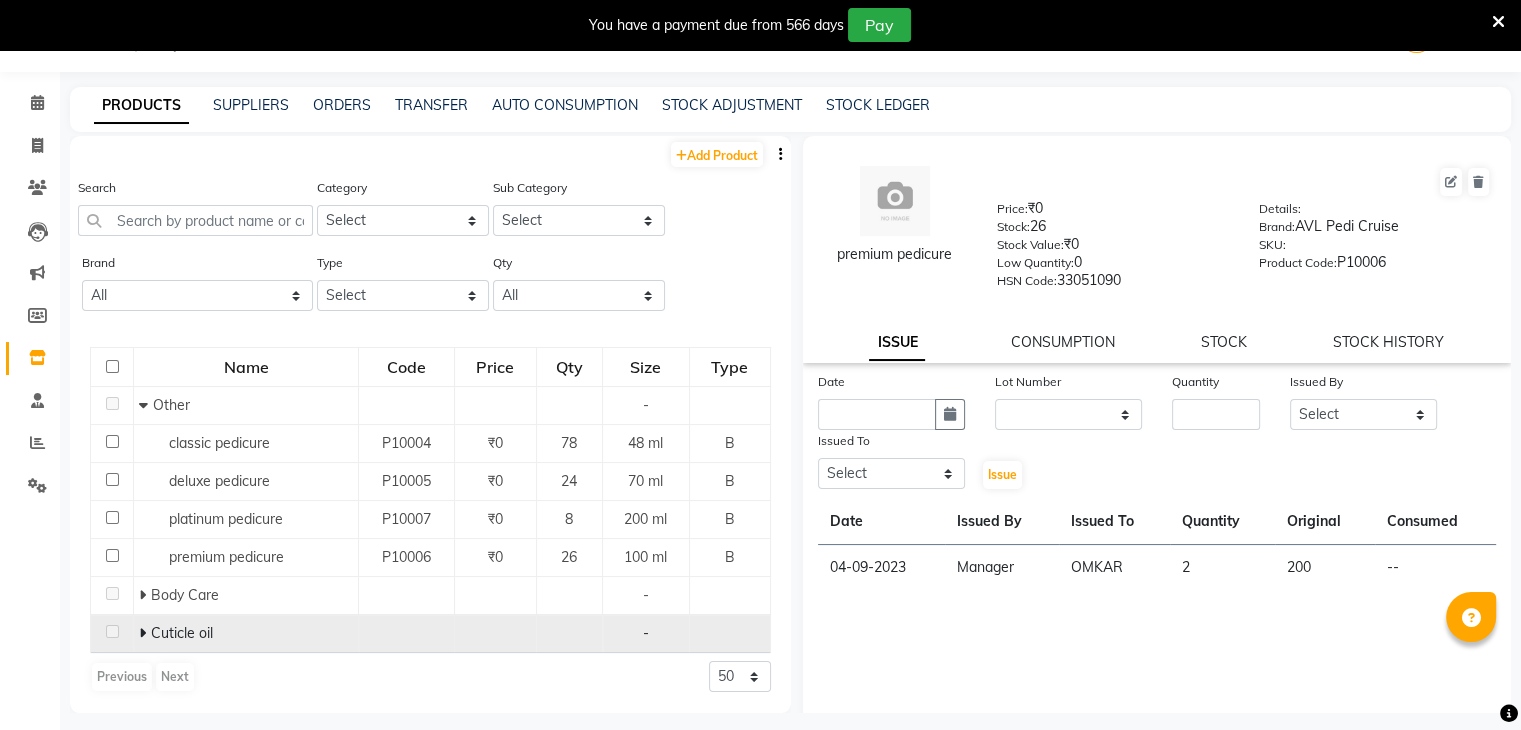 click on "Cuticle oil" 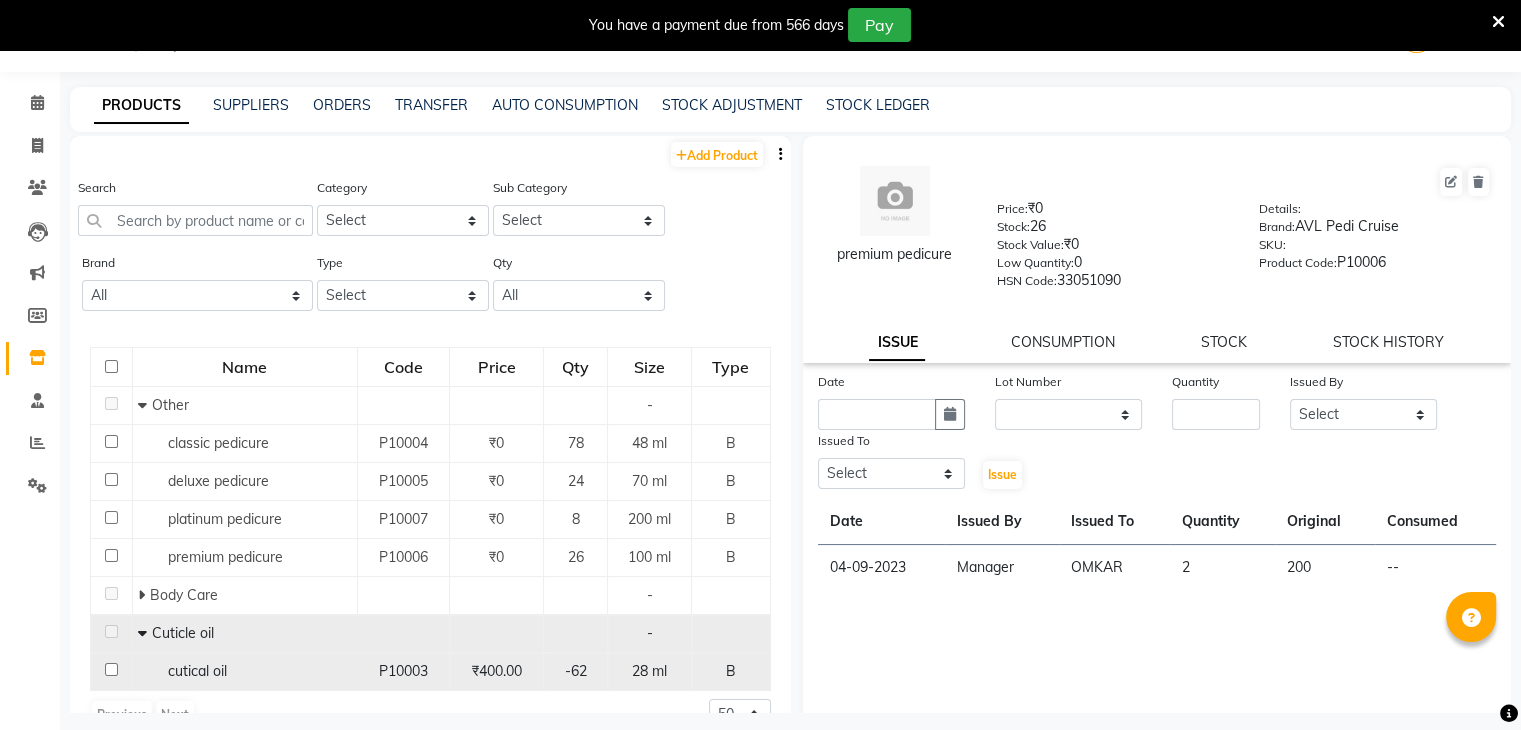 click on "cutical oil" 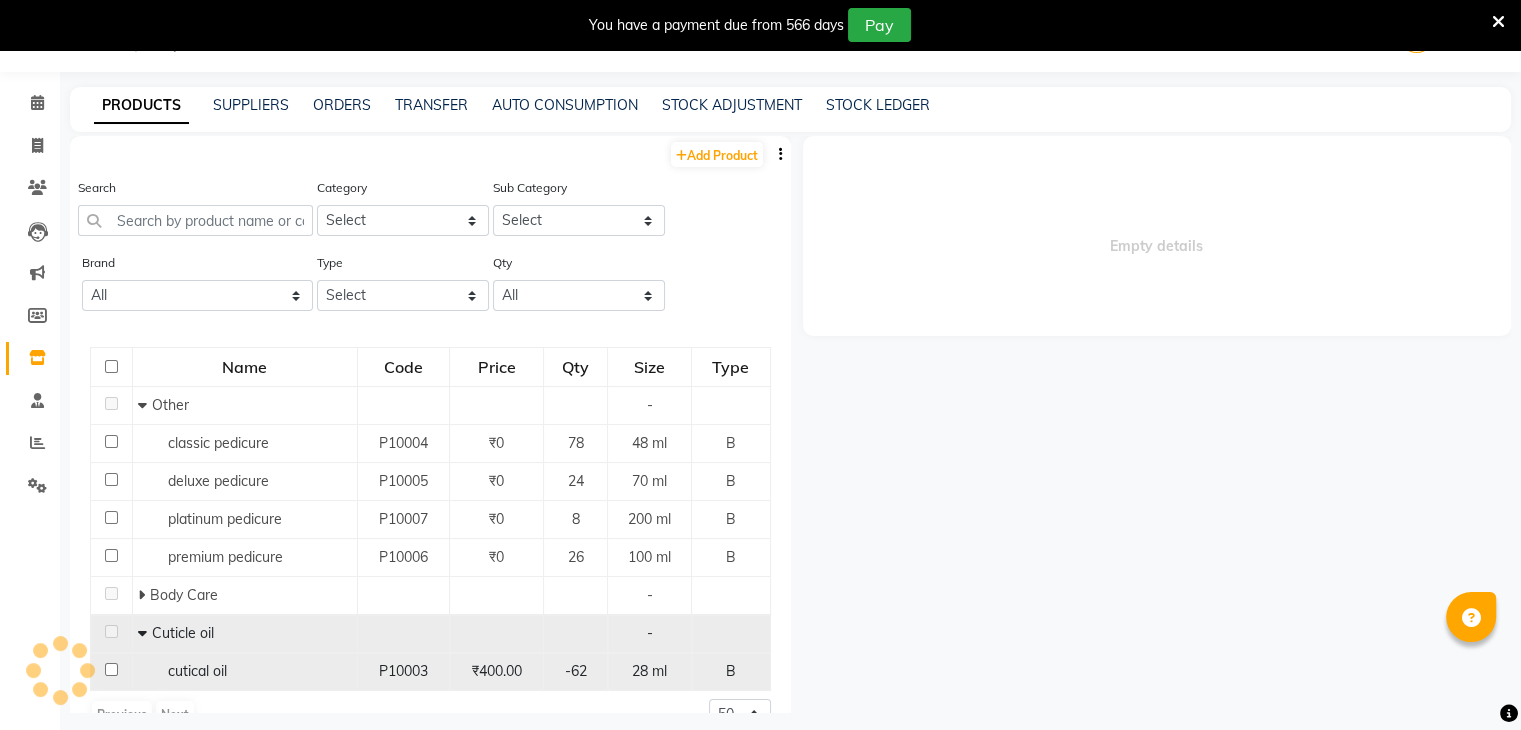 select 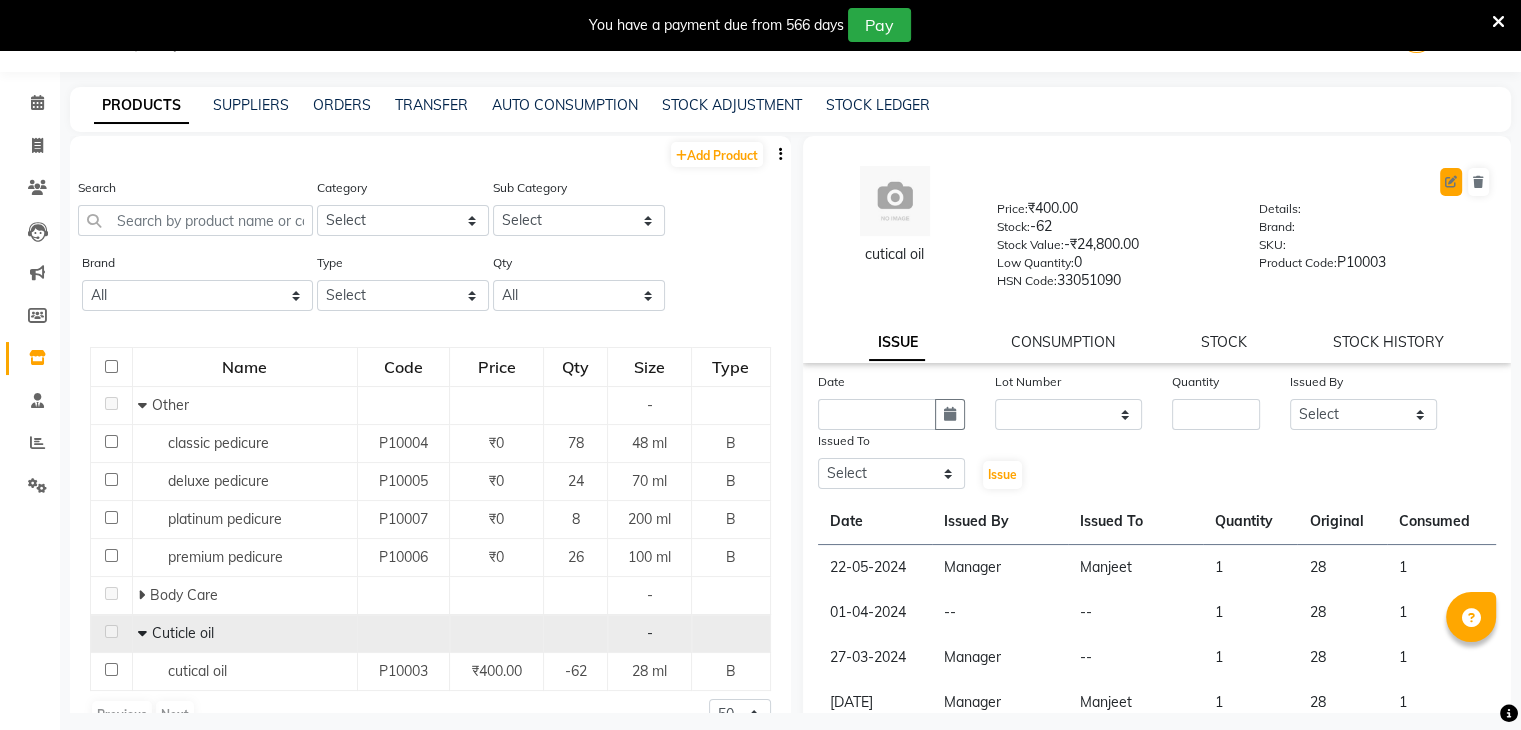 click 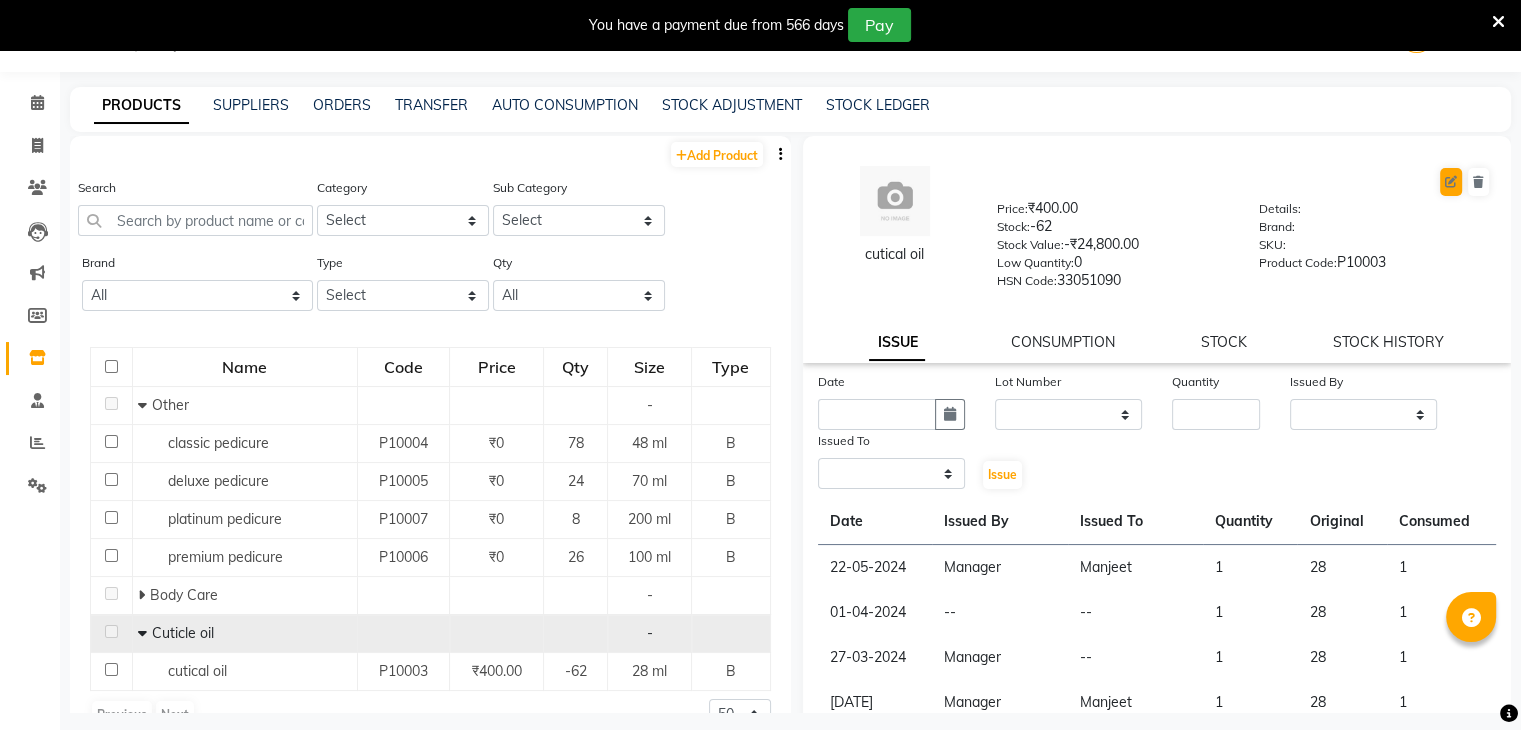 select on "true" 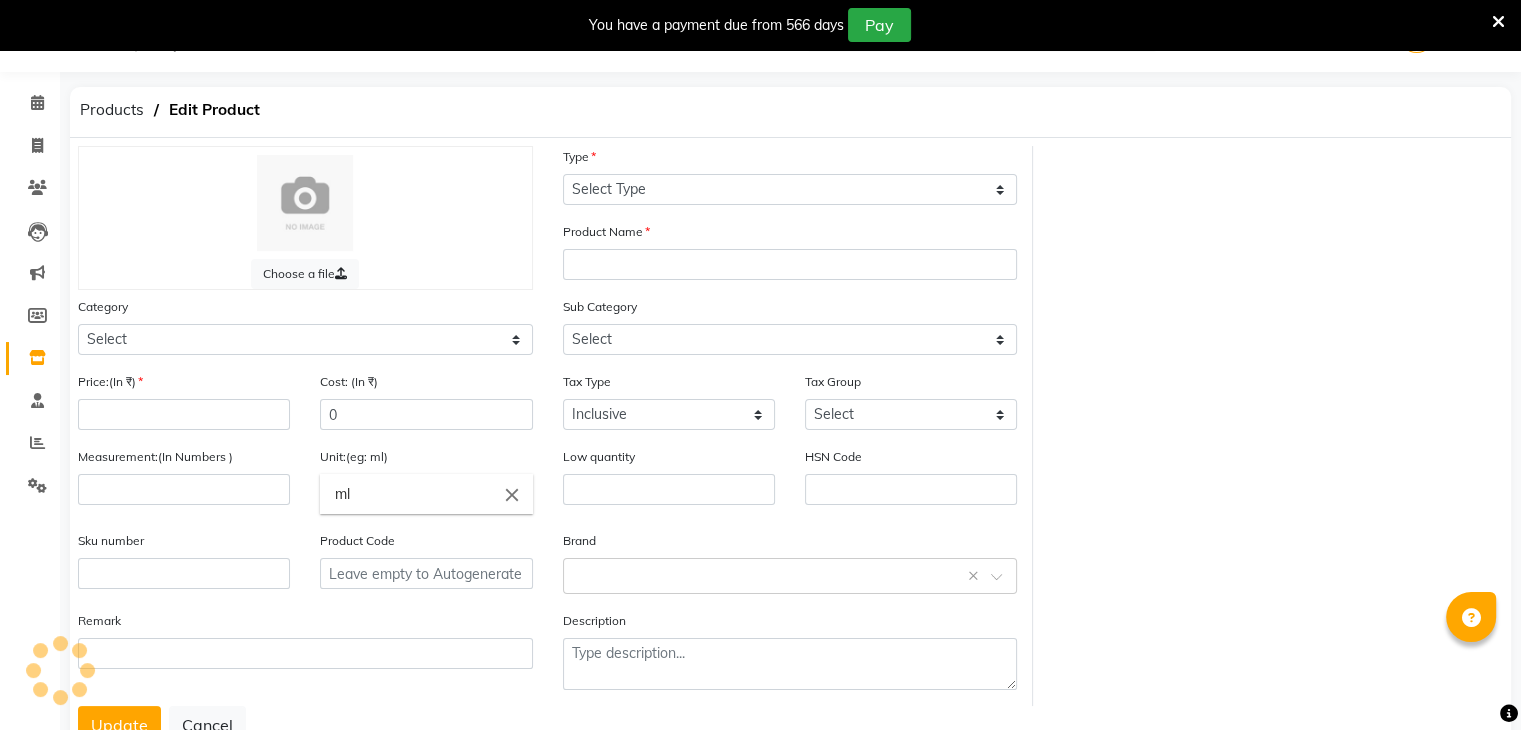 select on "B" 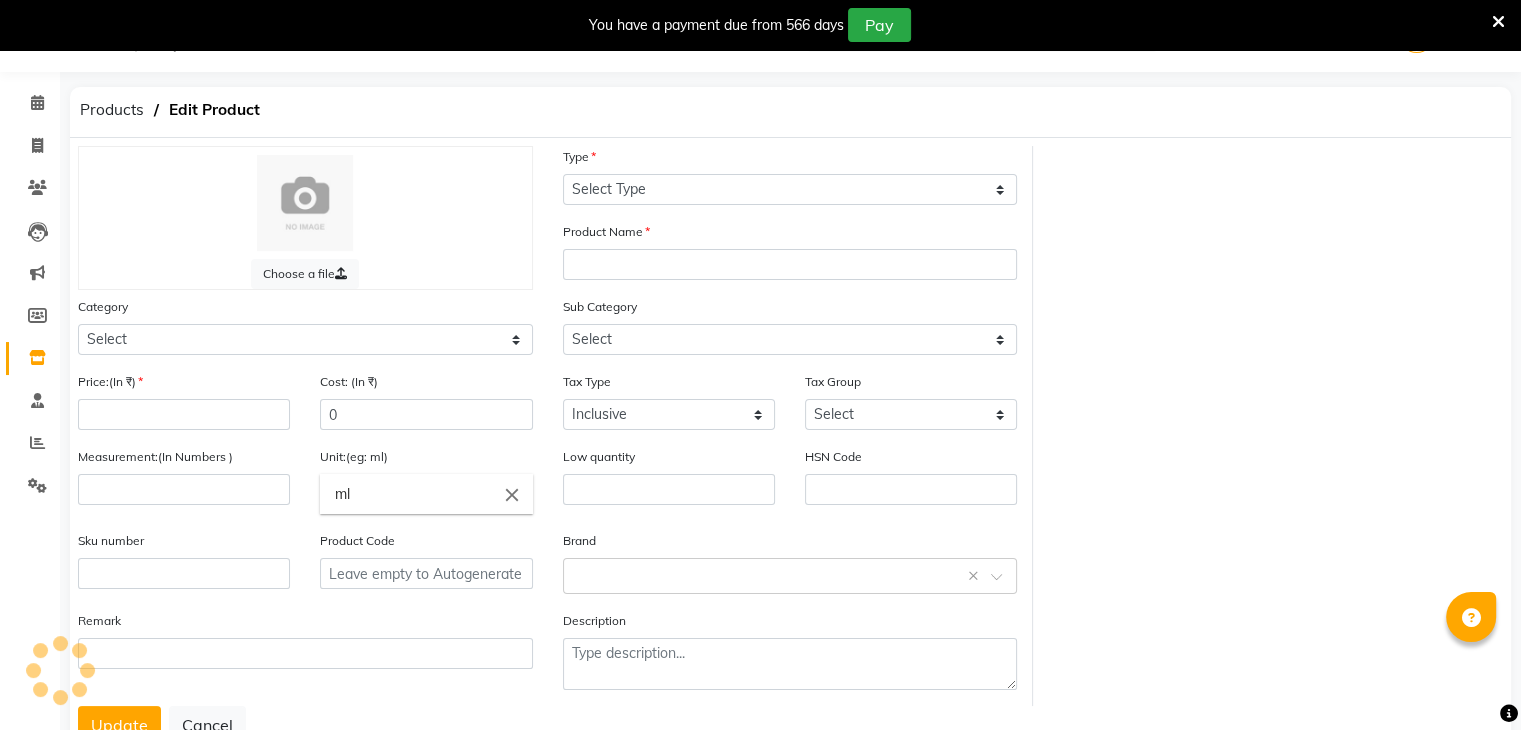 type on "cutical oil" 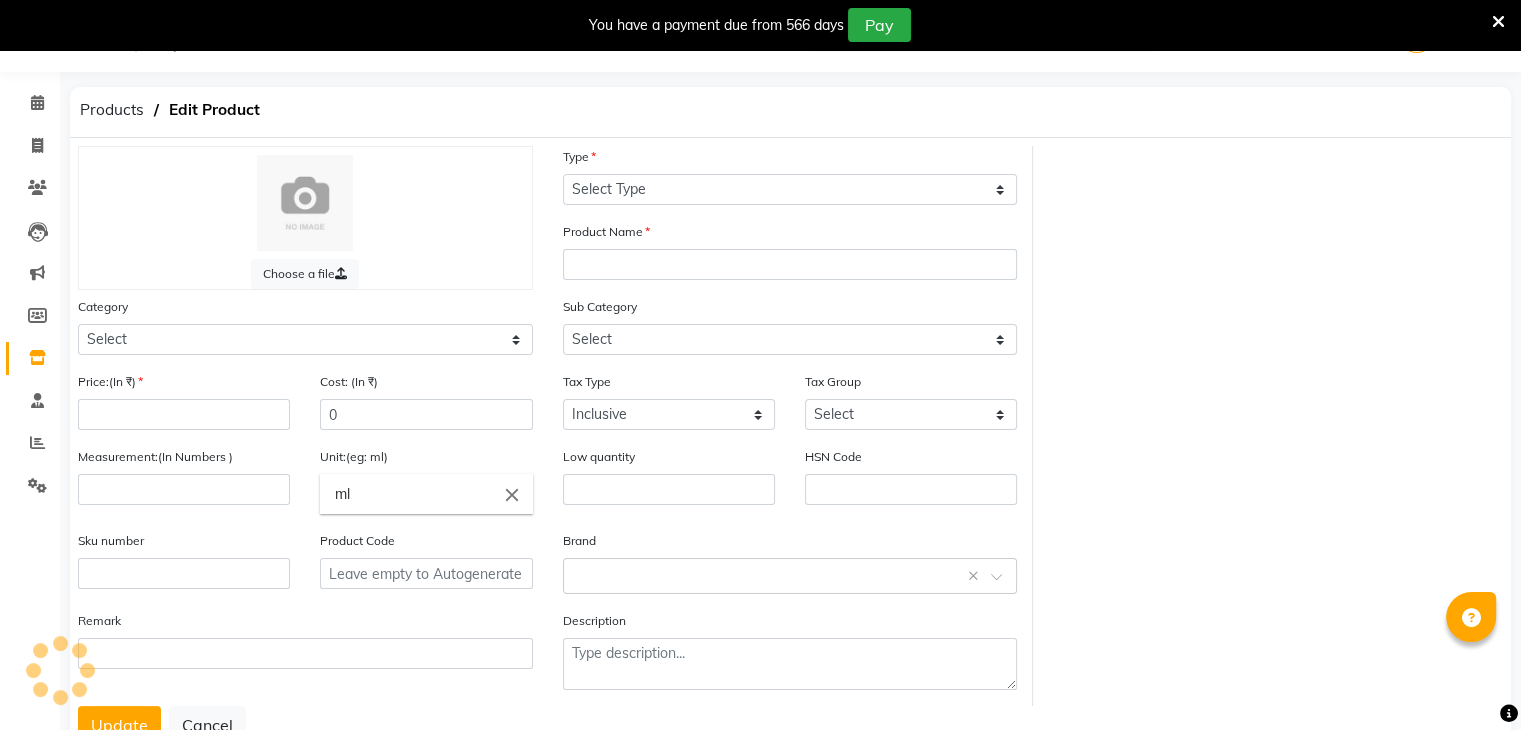 type on "28" 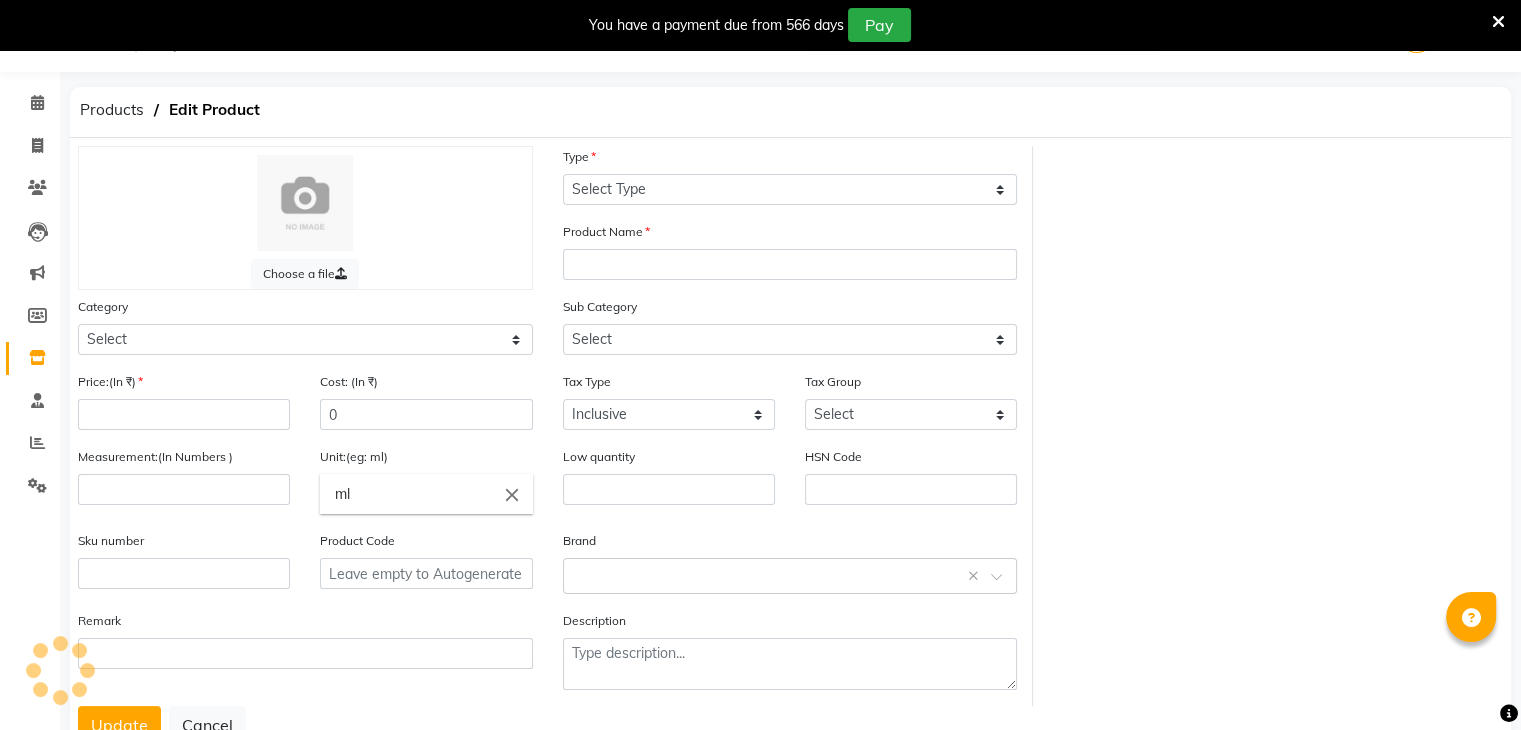type on "0" 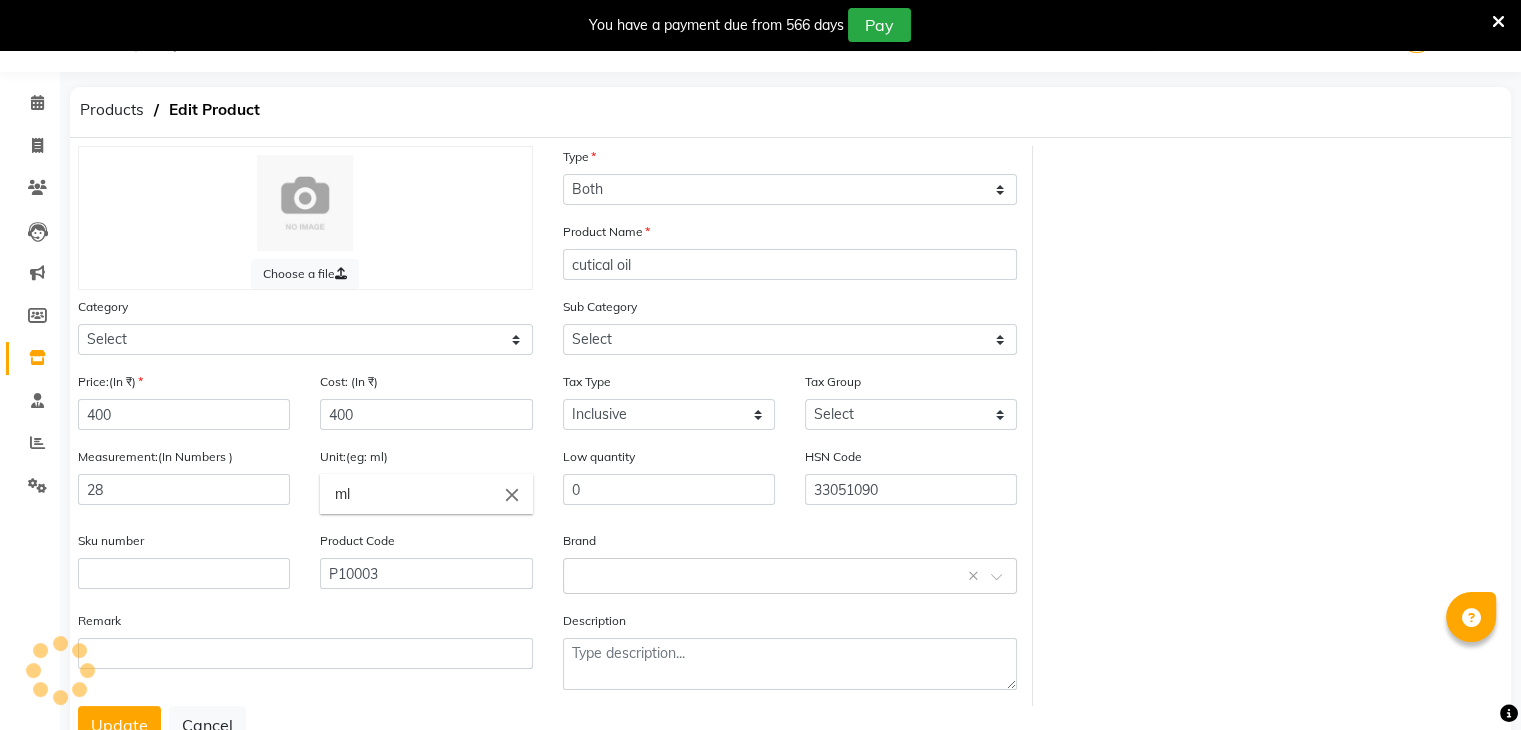 select on "[PHONE]" 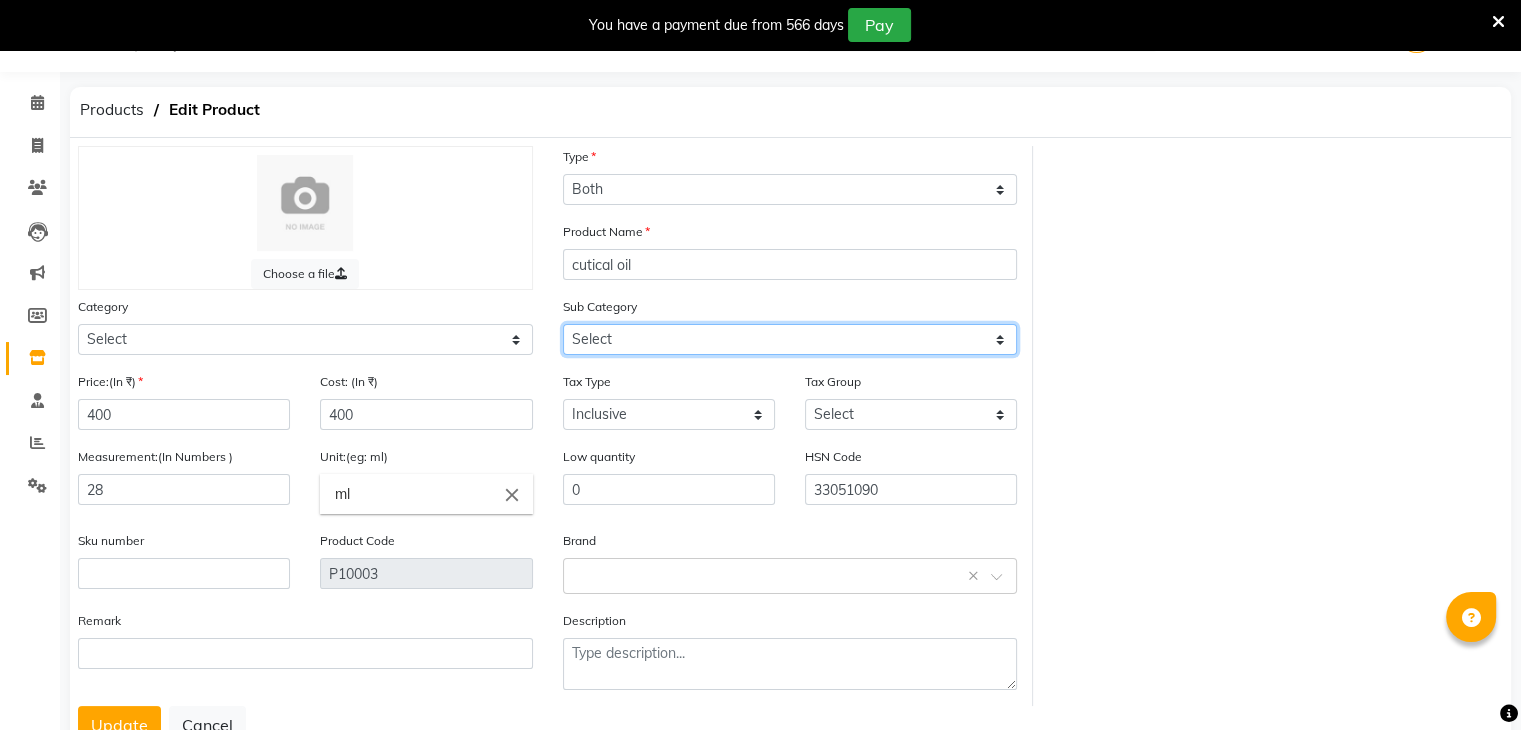 click on "Select Cuticle oil Acetone free Product" 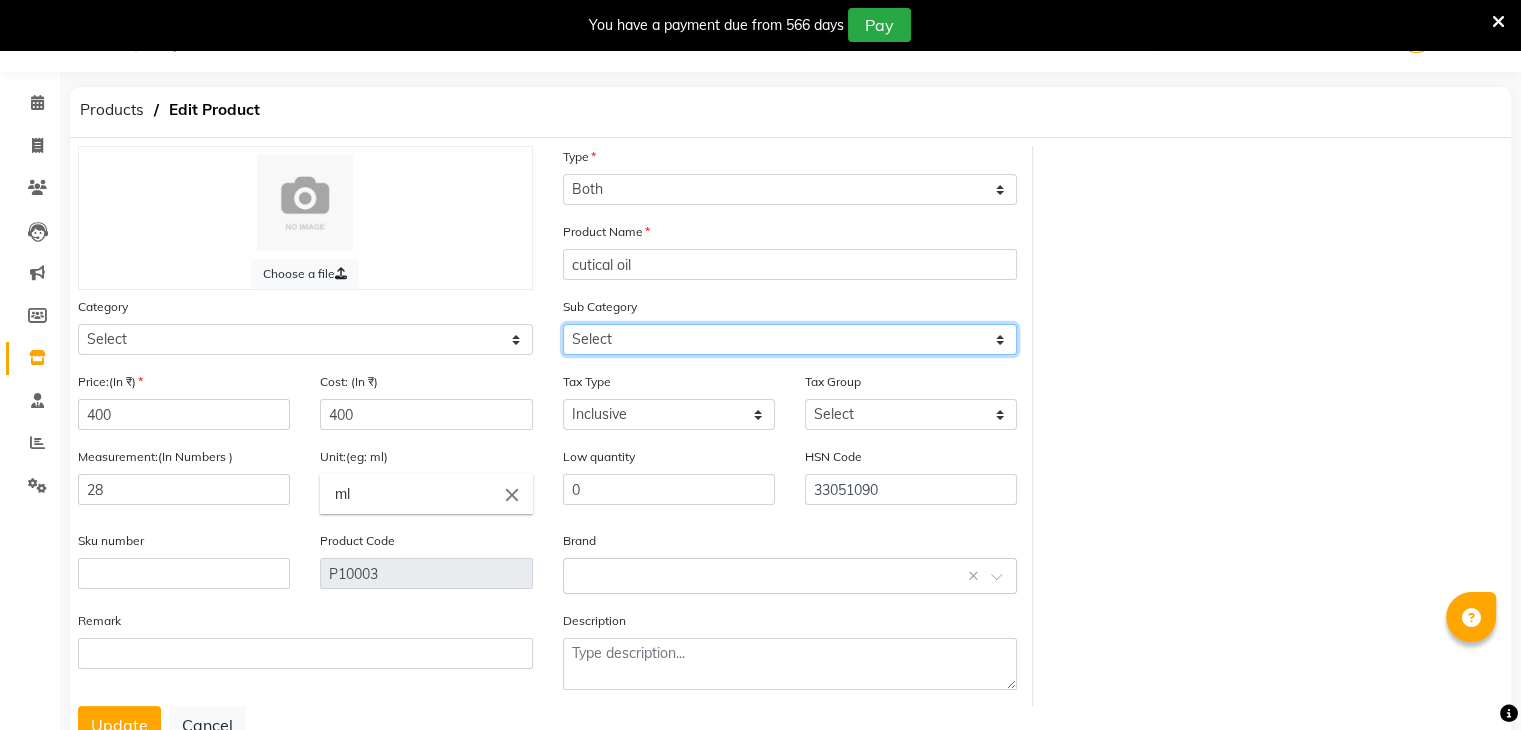 click on "Select Cuticle oil Acetone free Product" 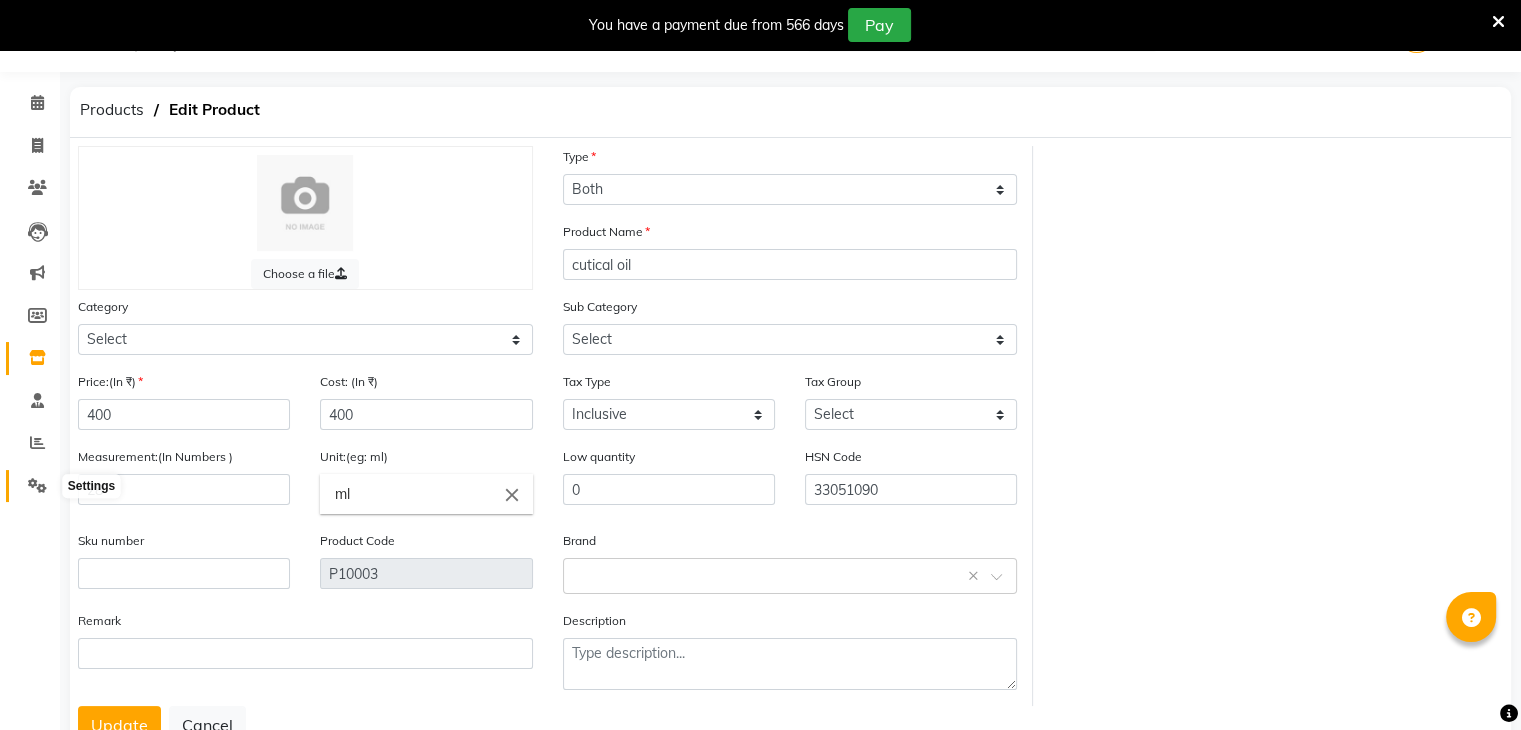 click 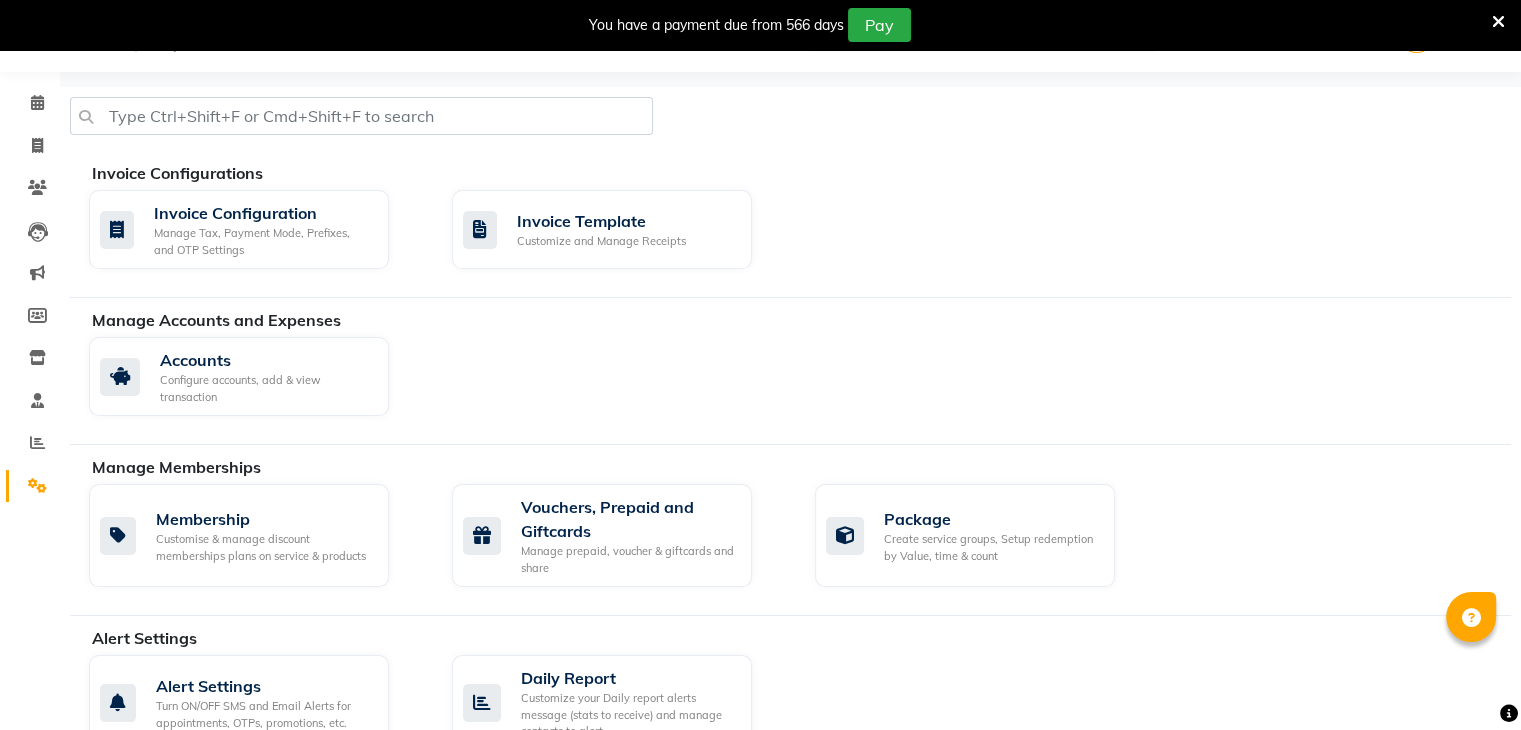 scroll, scrollTop: 688, scrollLeft: 0, axis: vertical 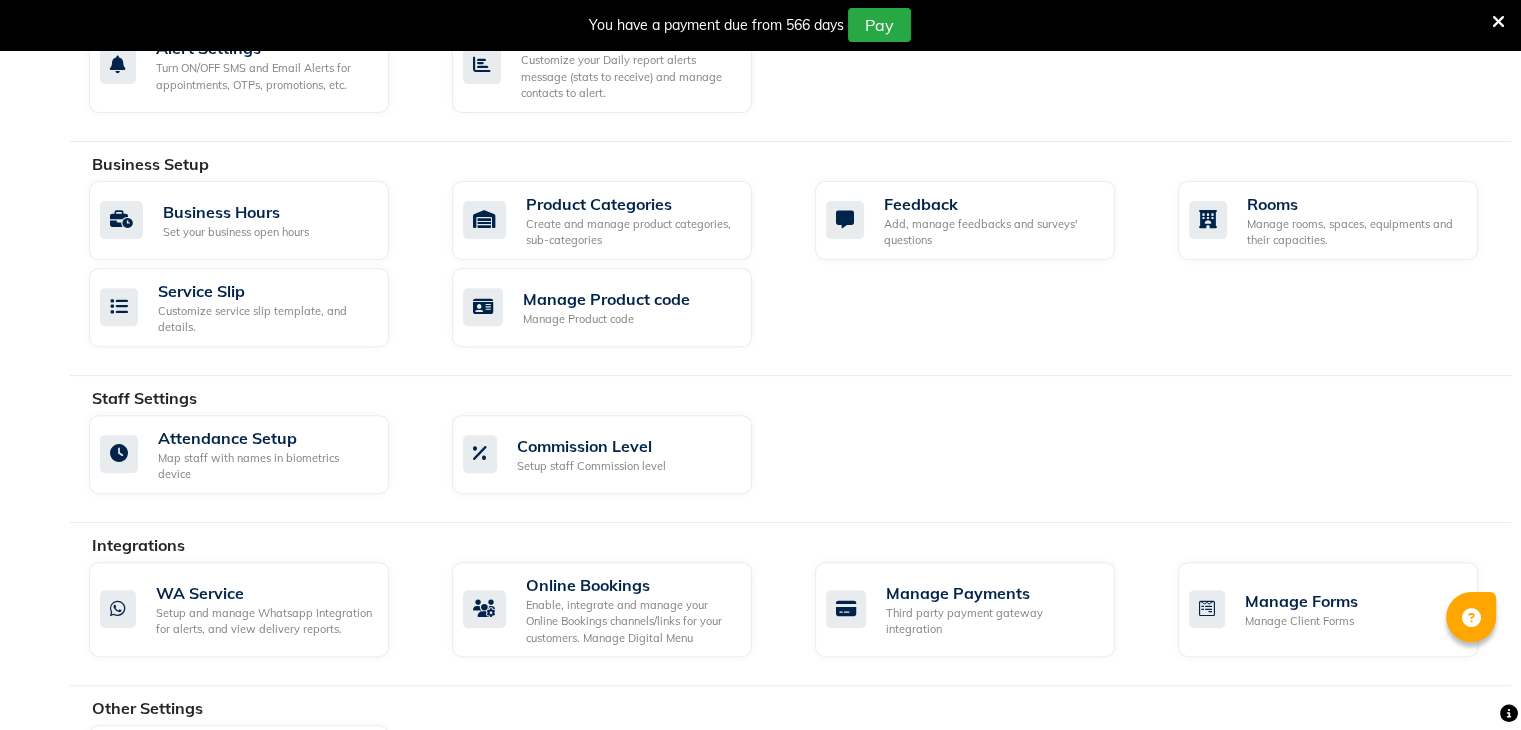 click on "Alert Settings Turn ON/OFF SMS and Email Alerts for appointments, OTPs, promotions, etc.   Daily Report Customize your Daily report alerts message (stats to receive) and manage contacts to alert." 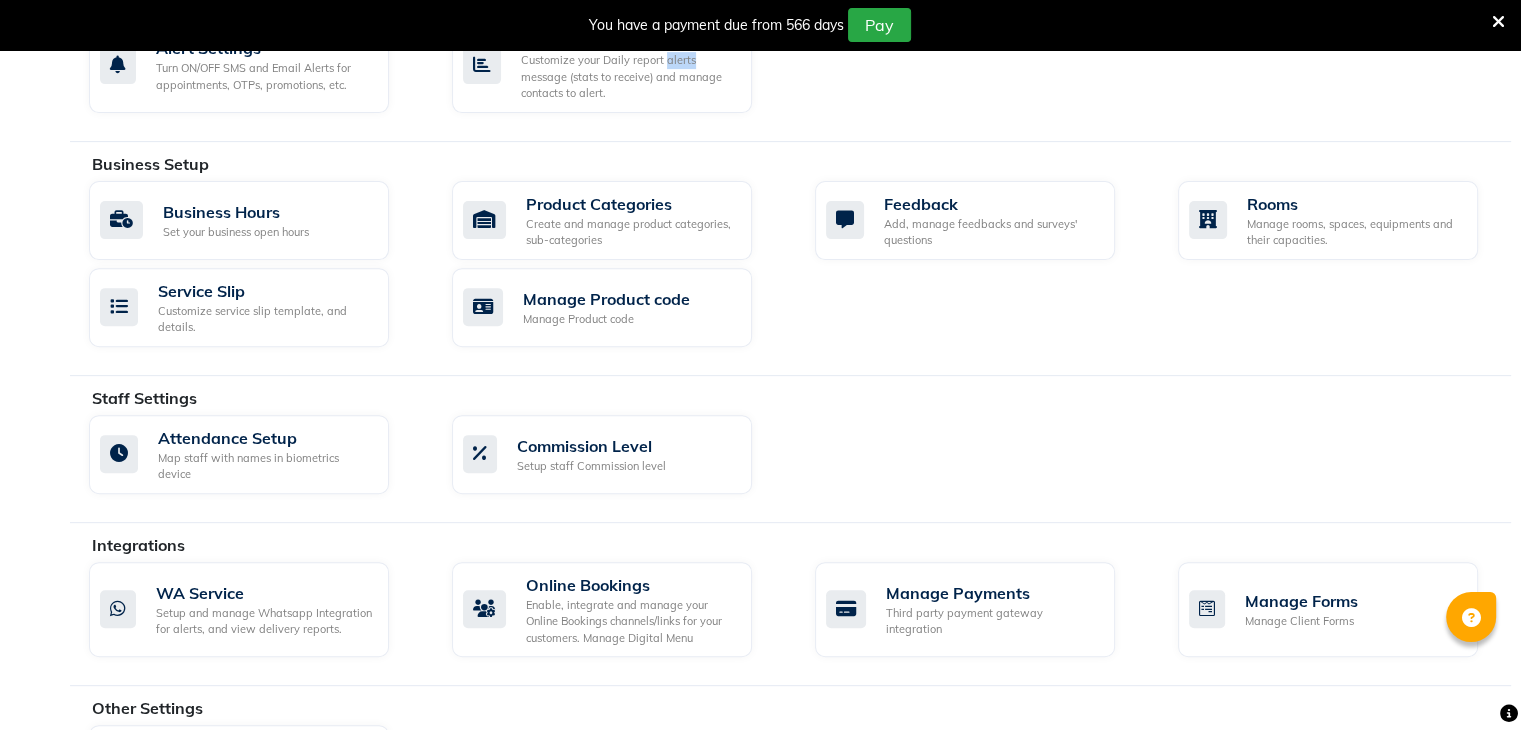 drag, startPoint x: 1520, startPoint y: 55, endPoint x: 1535, endPoint y: 57, distance: 15.132746 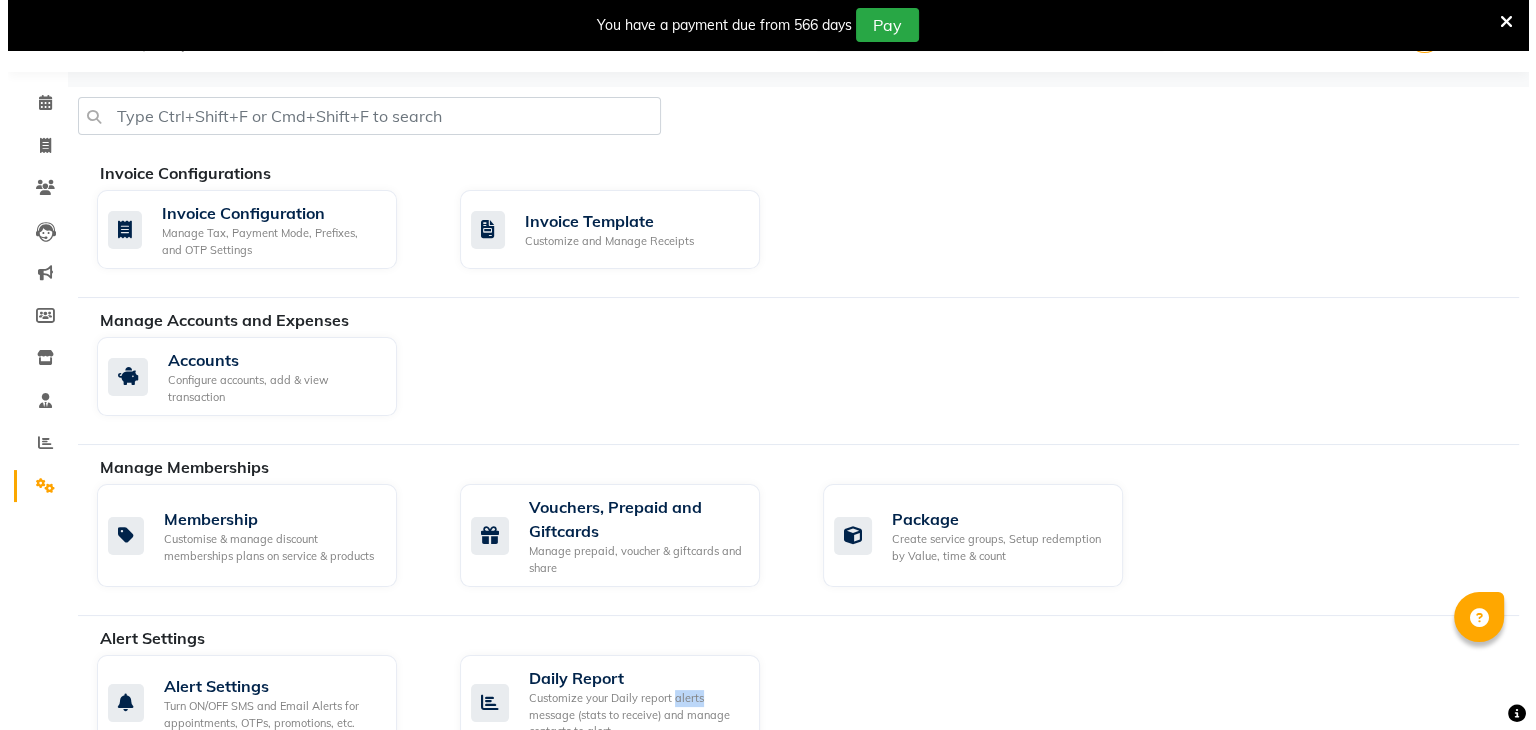 scroll, scrollTop: 0, scrollLeft: 0, axis: both 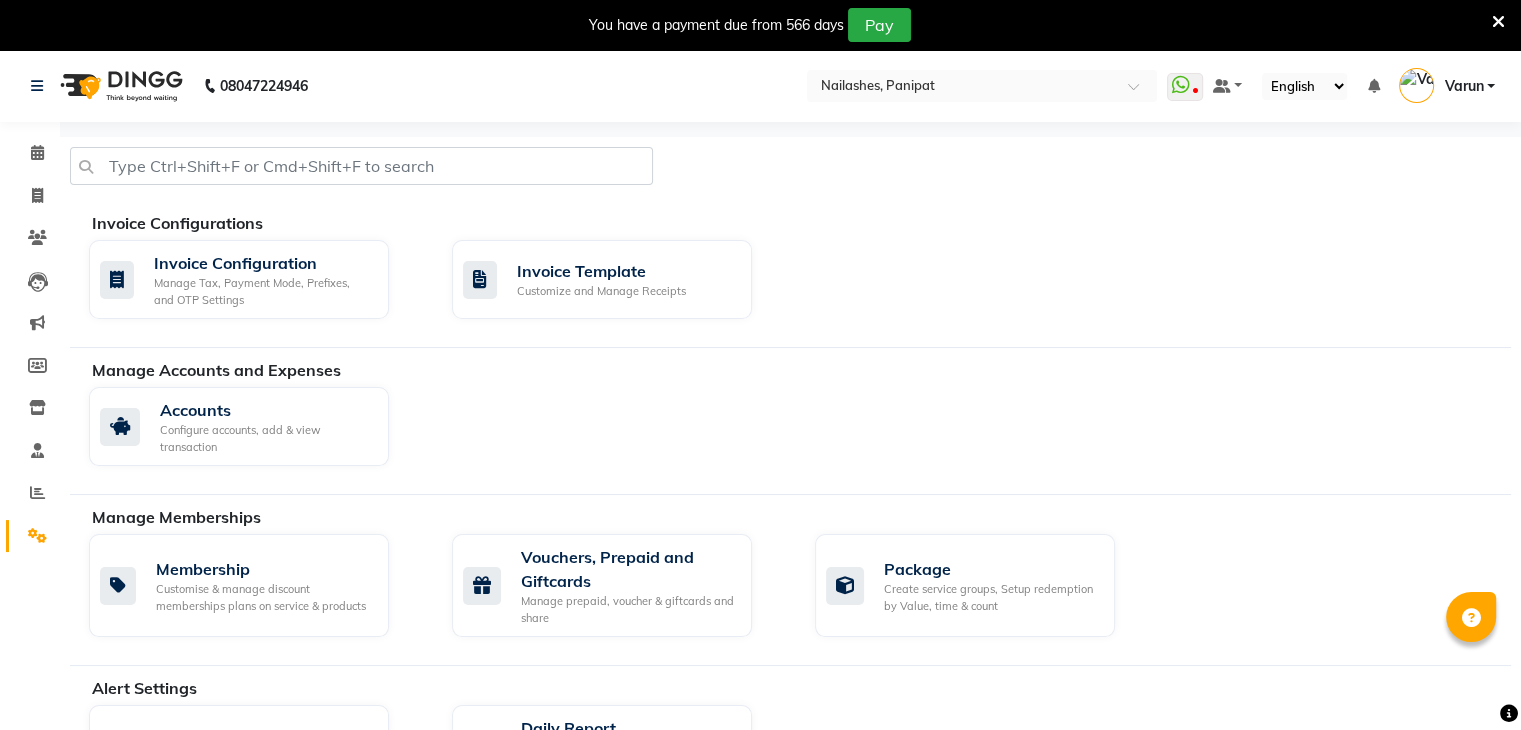 click on "Varun" at bounding box center [1463, 86] 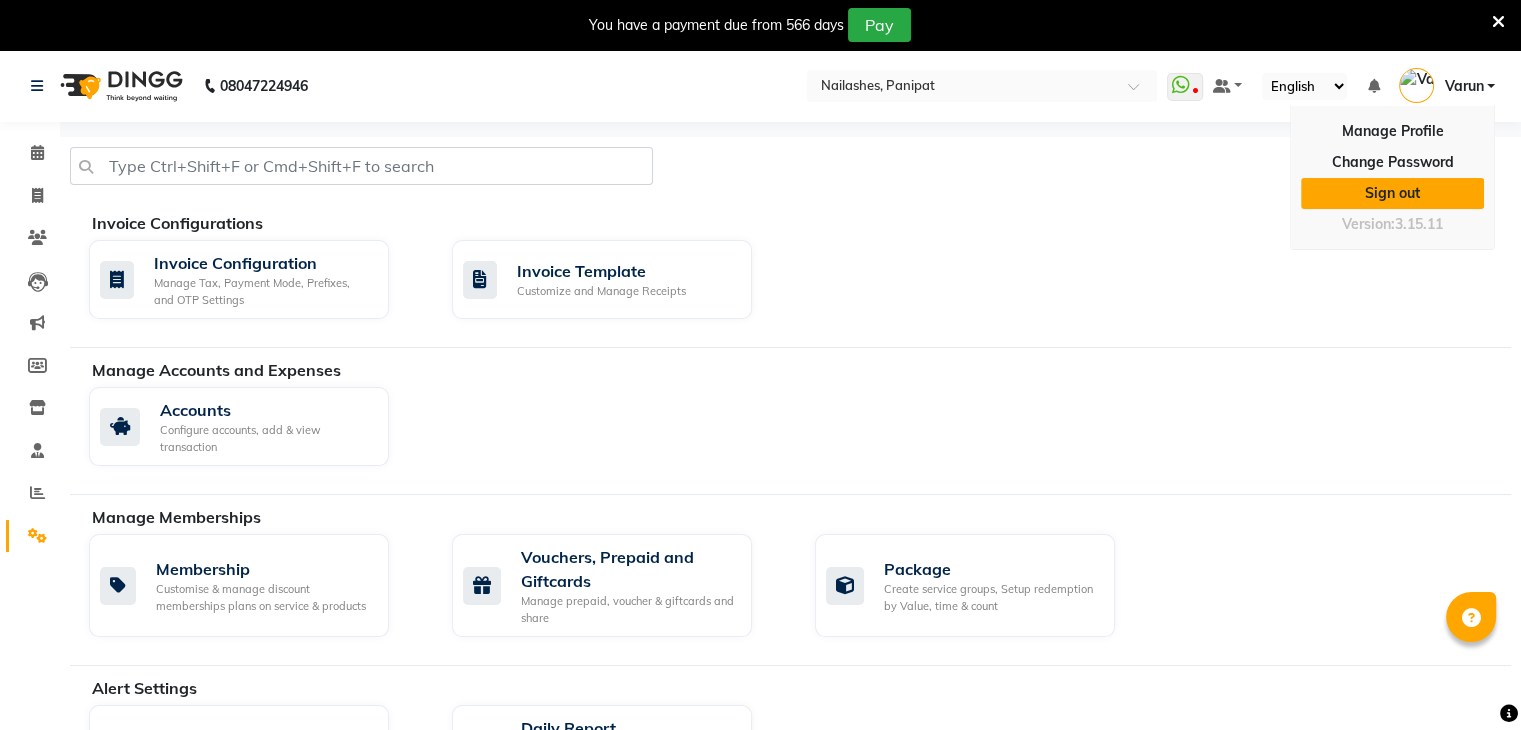 click on "Sign out" at bounding box center (1392, 193) 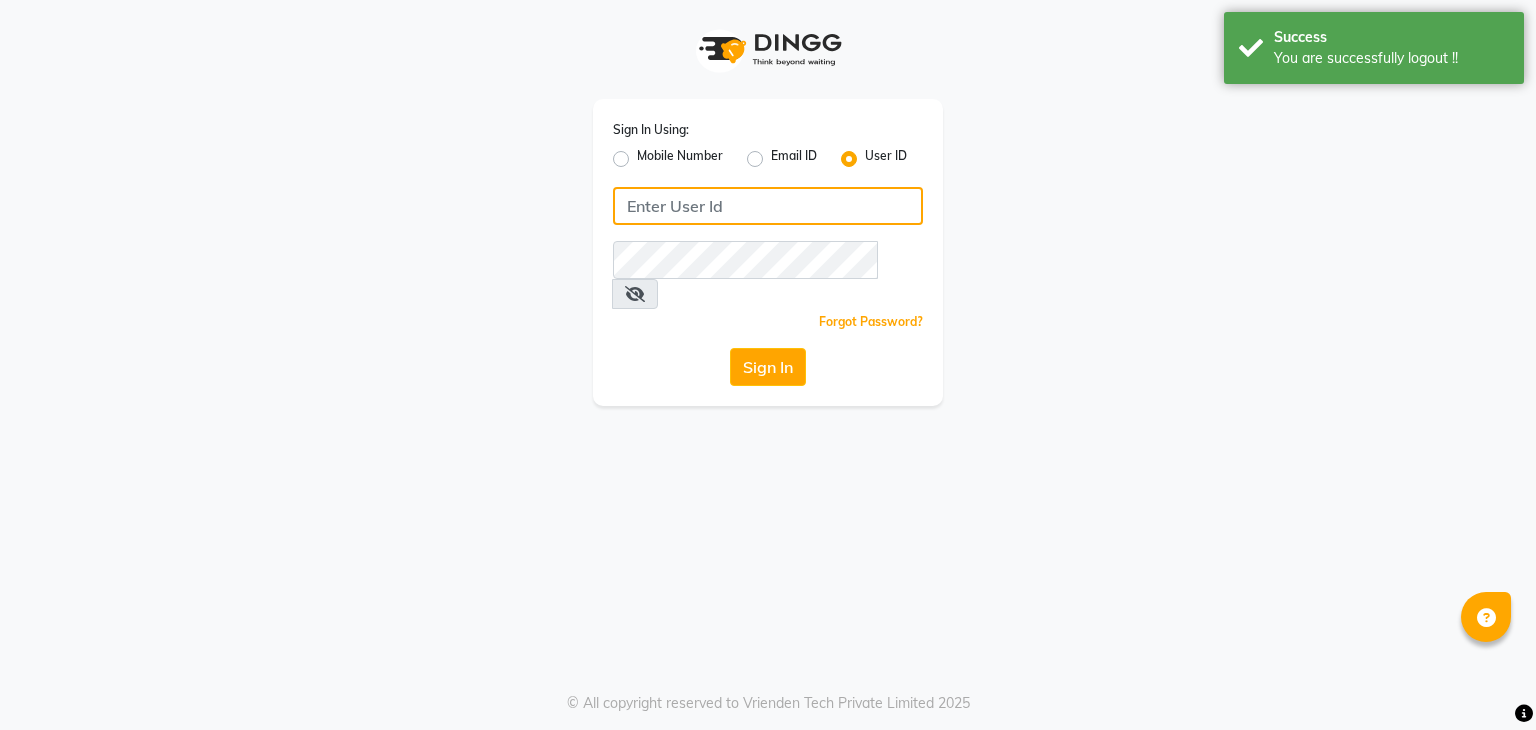 click 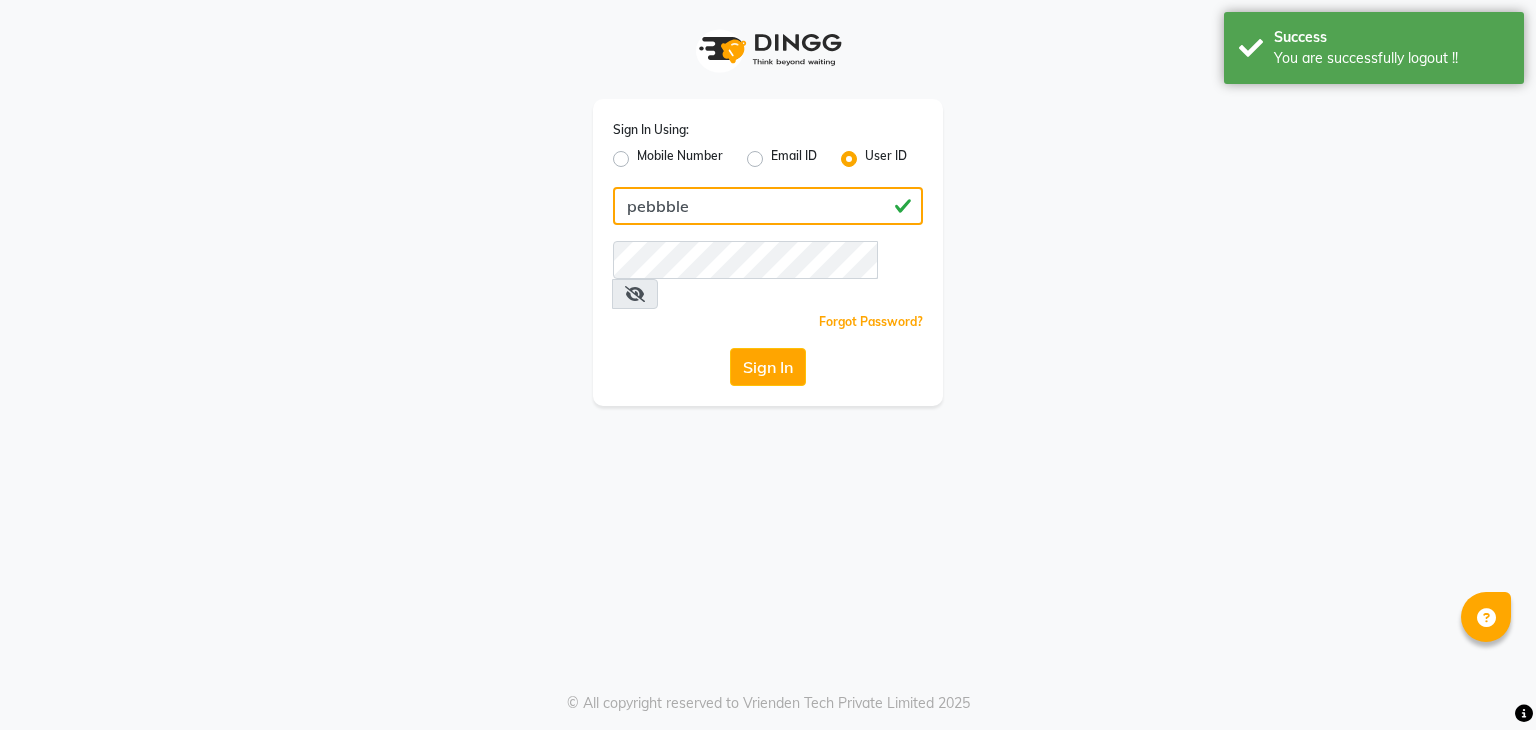 type on "pebbble" 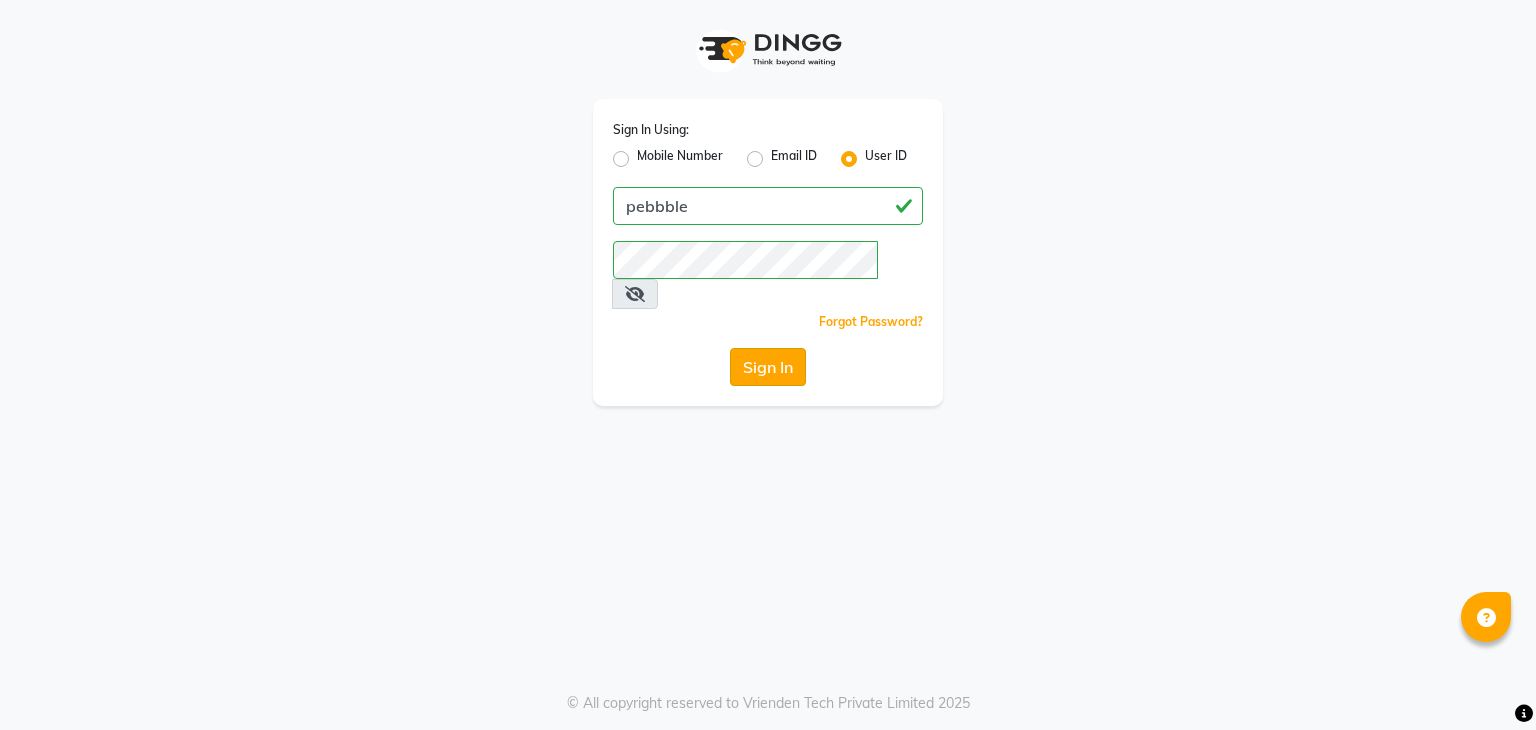 click on "Sign In" 